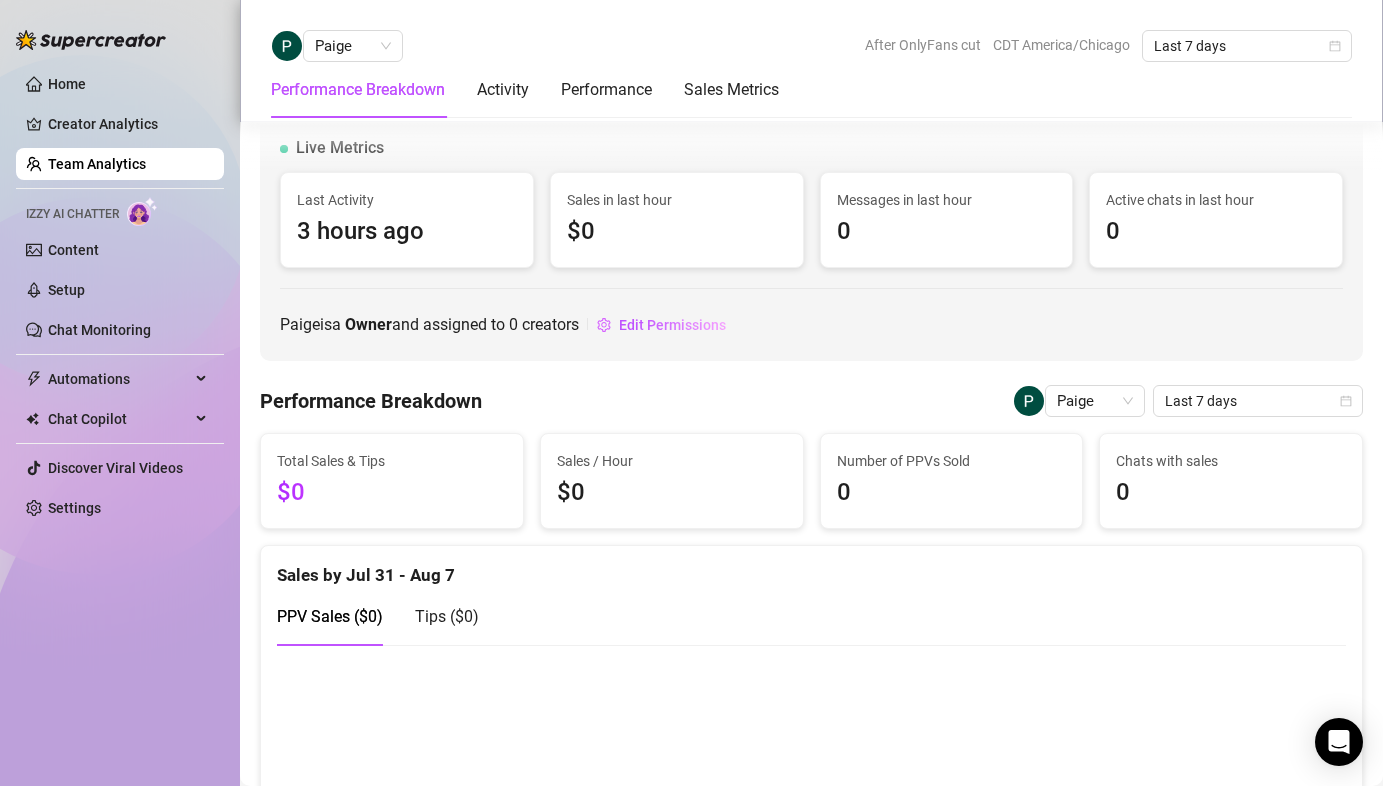 scroll, scrollTop: 0, scrollLeft: 0, axis: both 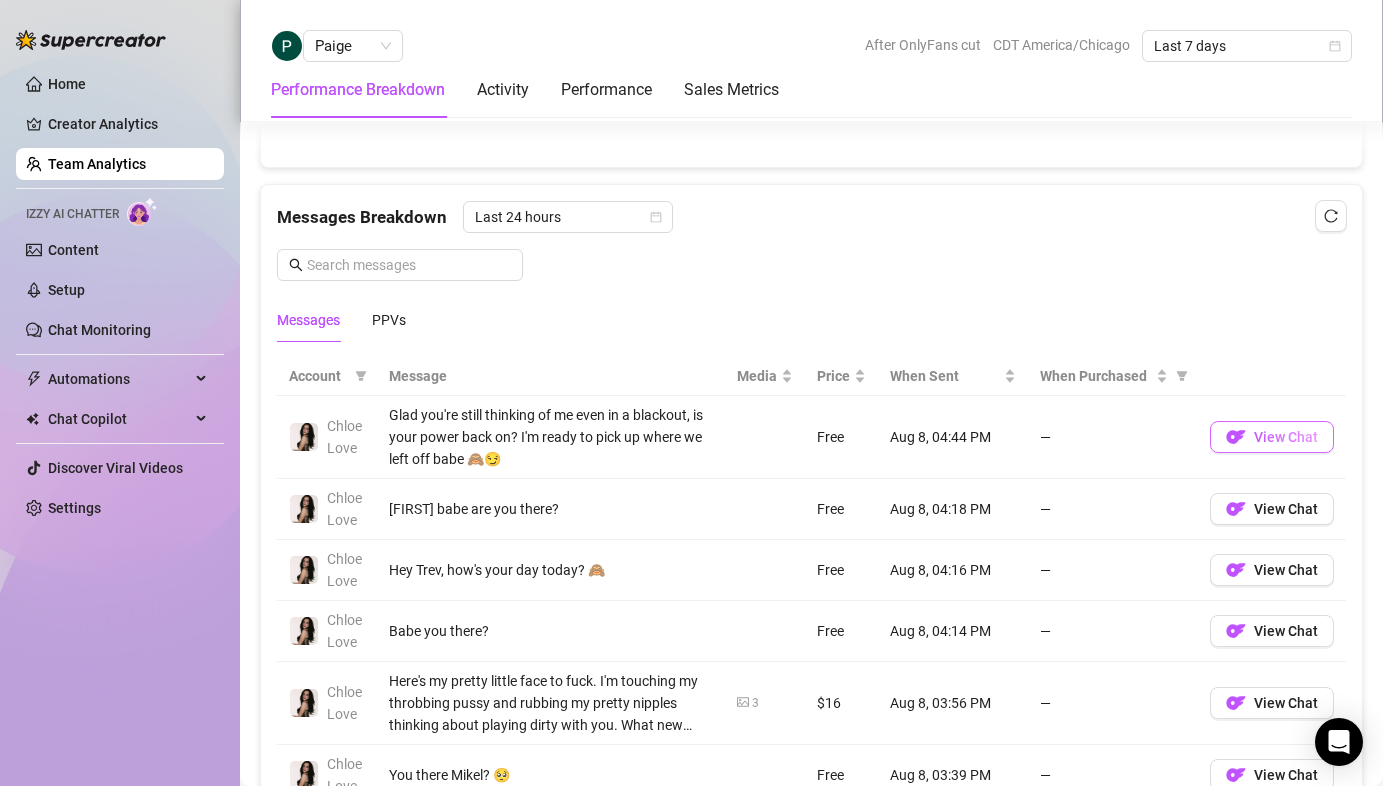 click on "View Chat" at bounding box center (1272, 437) 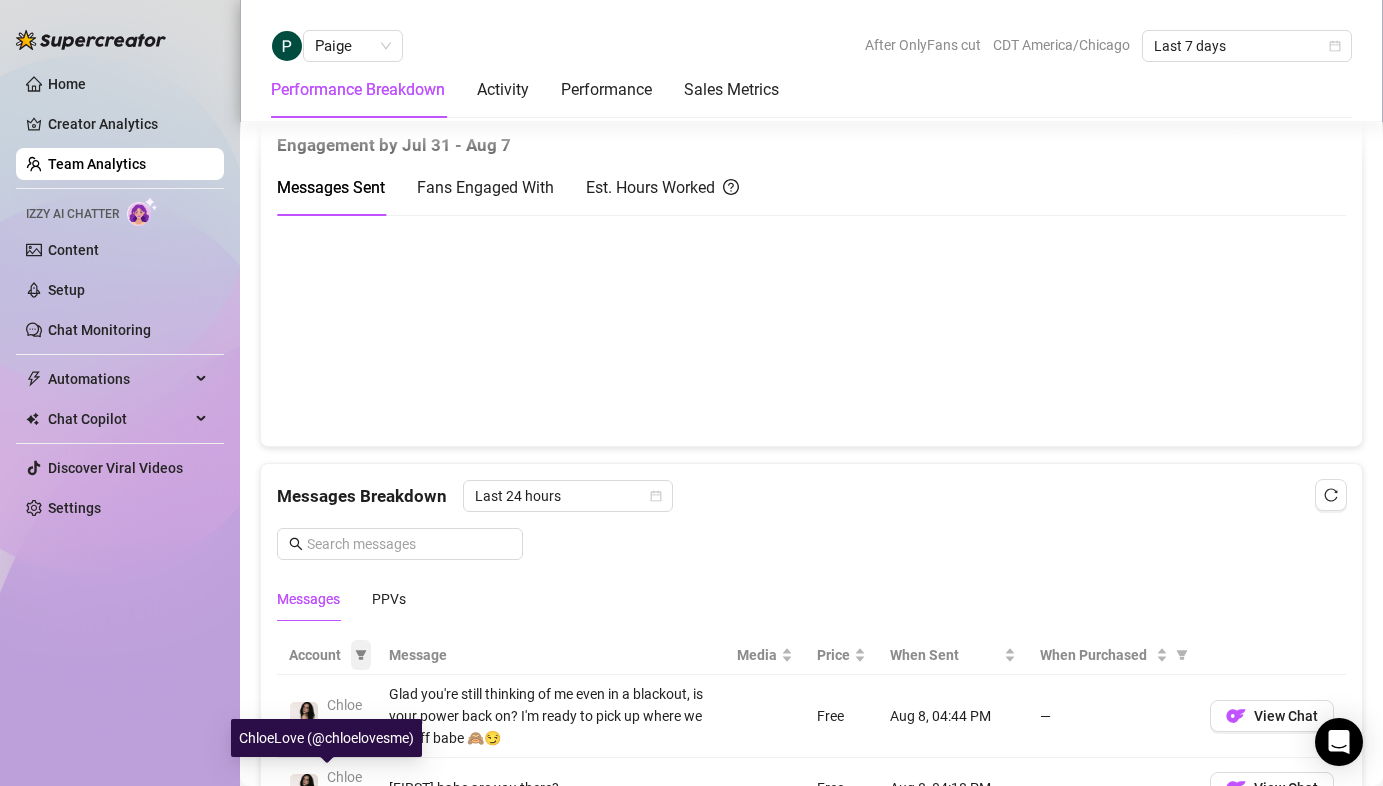 scroll, scrollTop: 849, scrollLeft: 0, axis: vertical 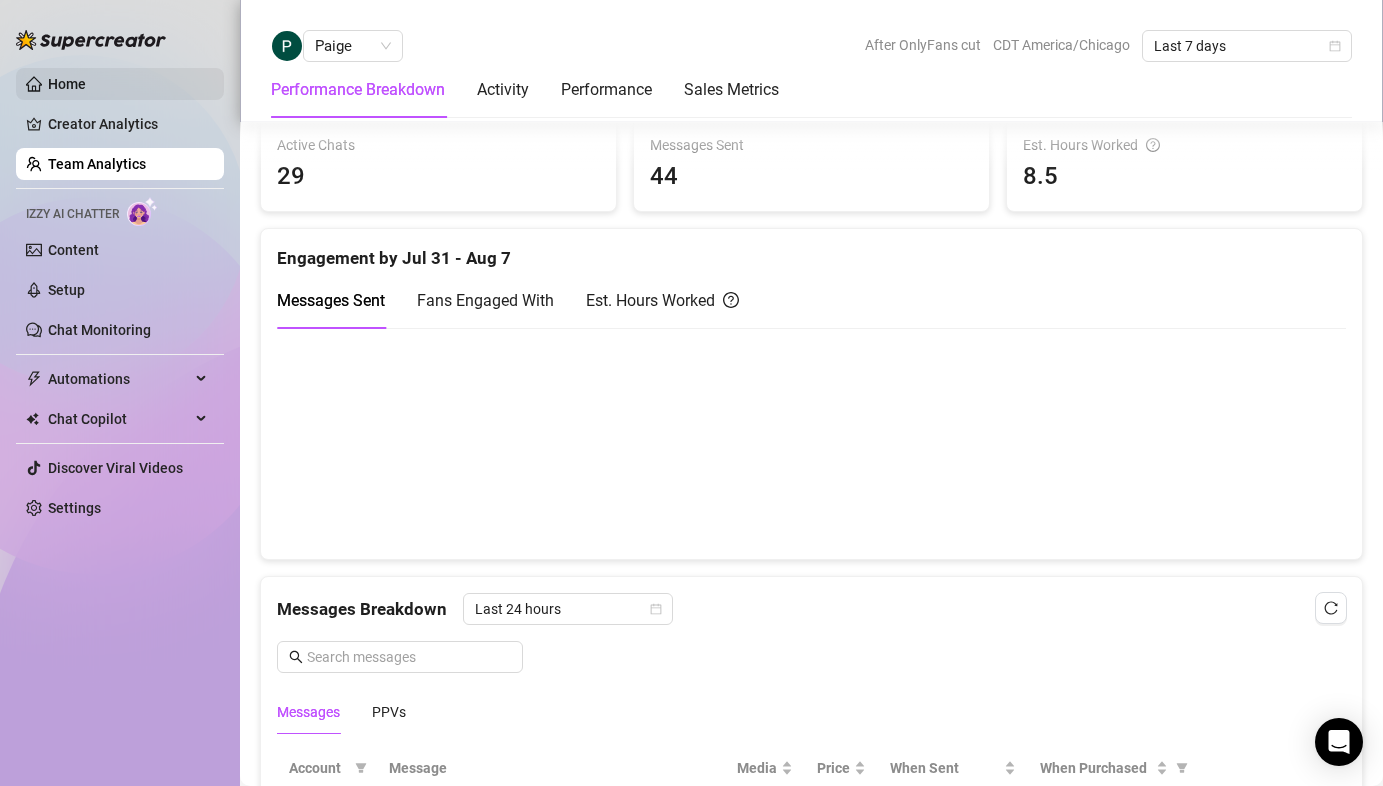 click on "Home" at bounding box center (67, 84) 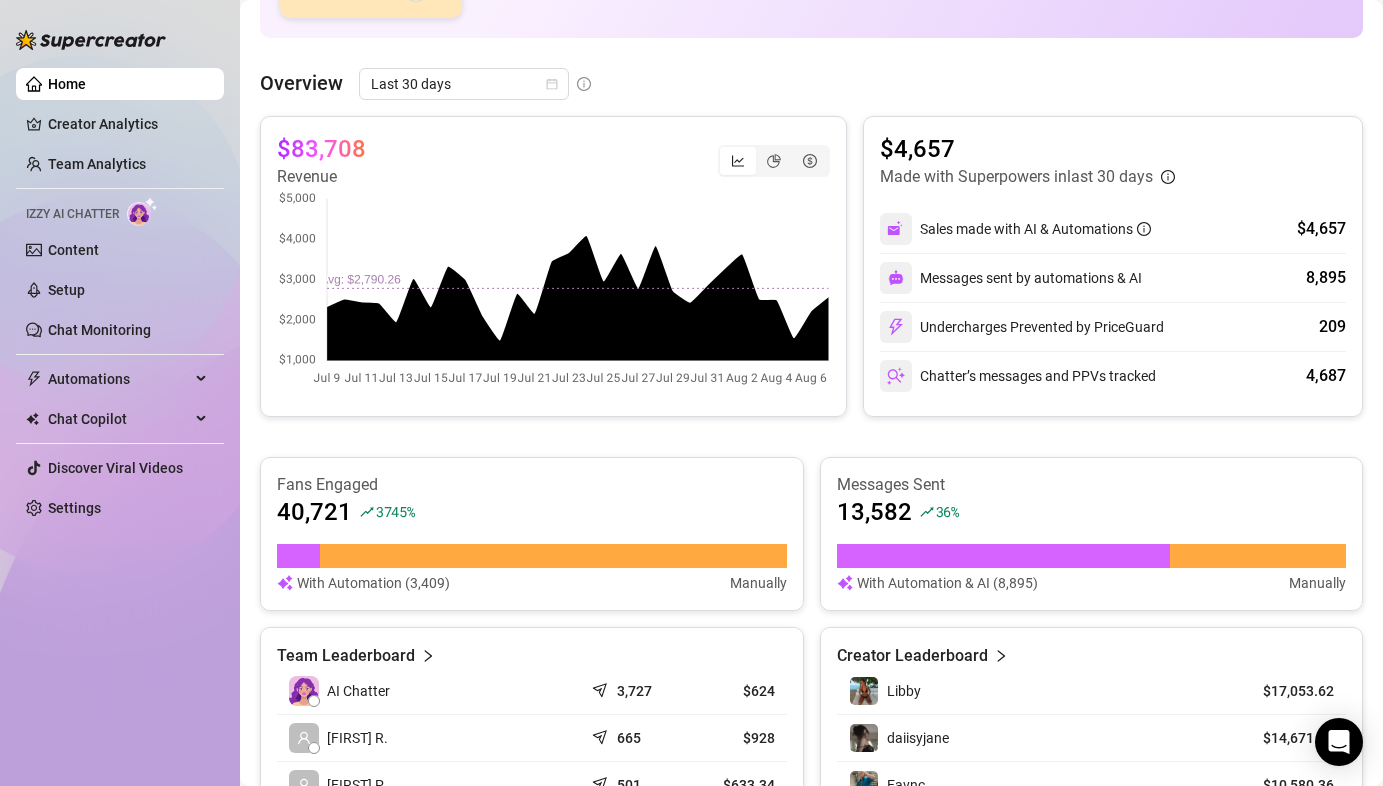 scroll, scrollTop: 260, scrollLeft: 0, axis: vertical 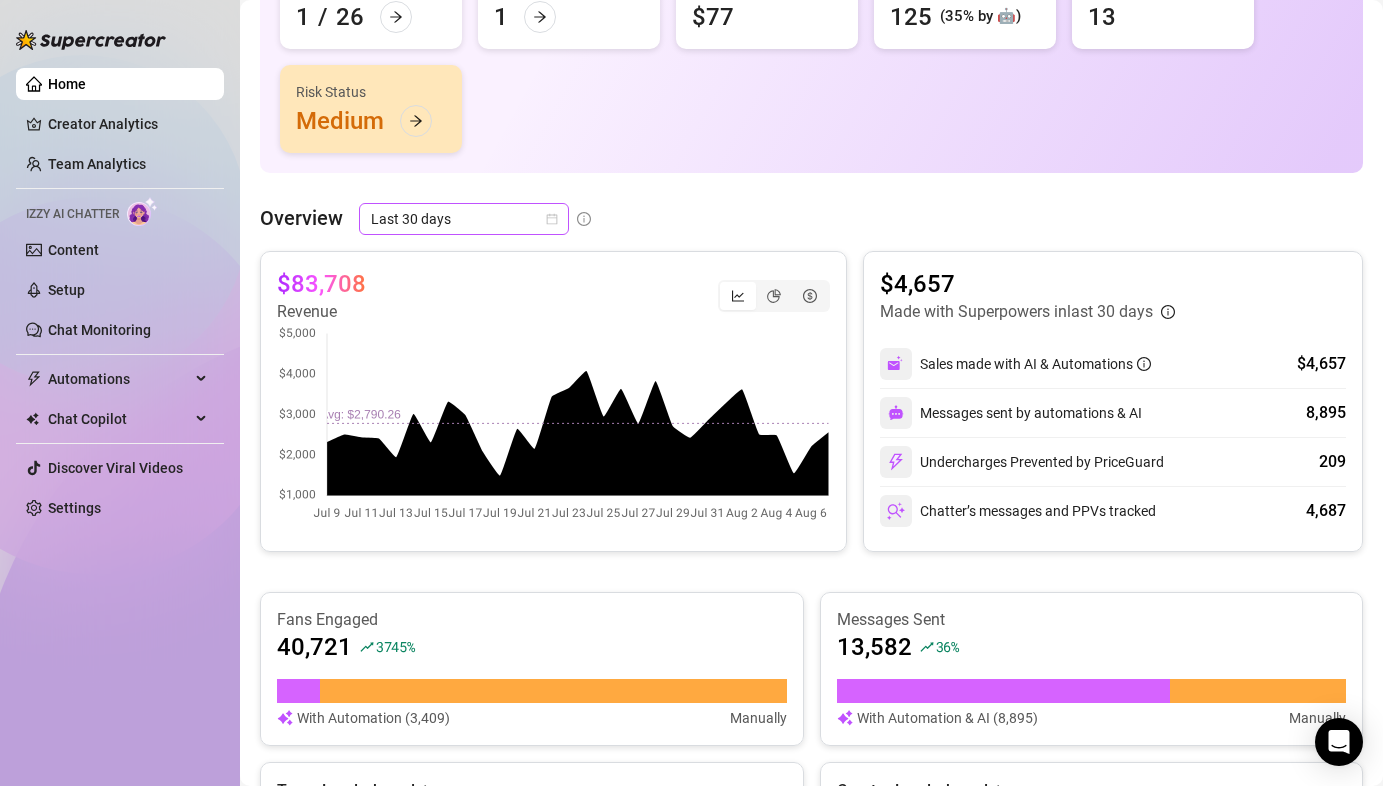 click 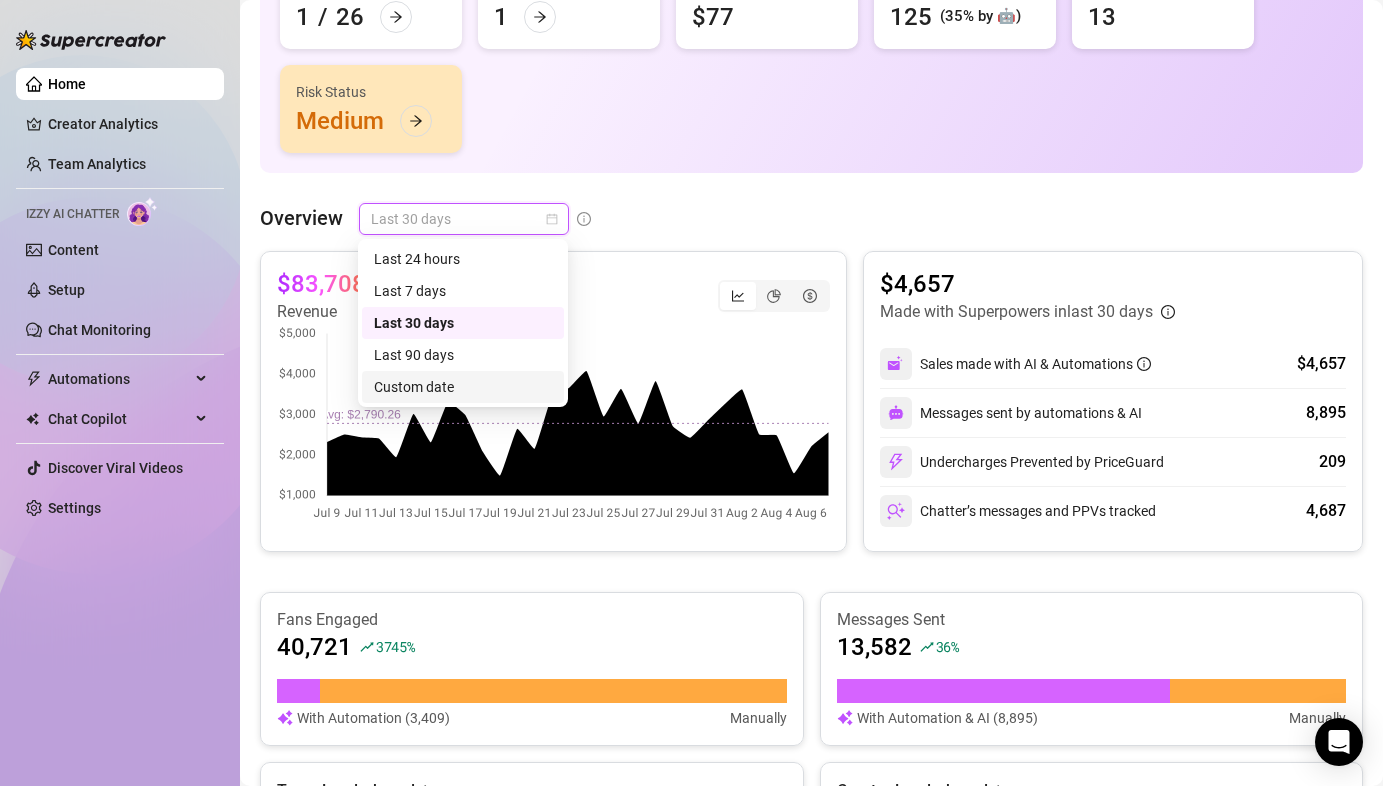 click on "Custom date" at bounding box center [463, 387] 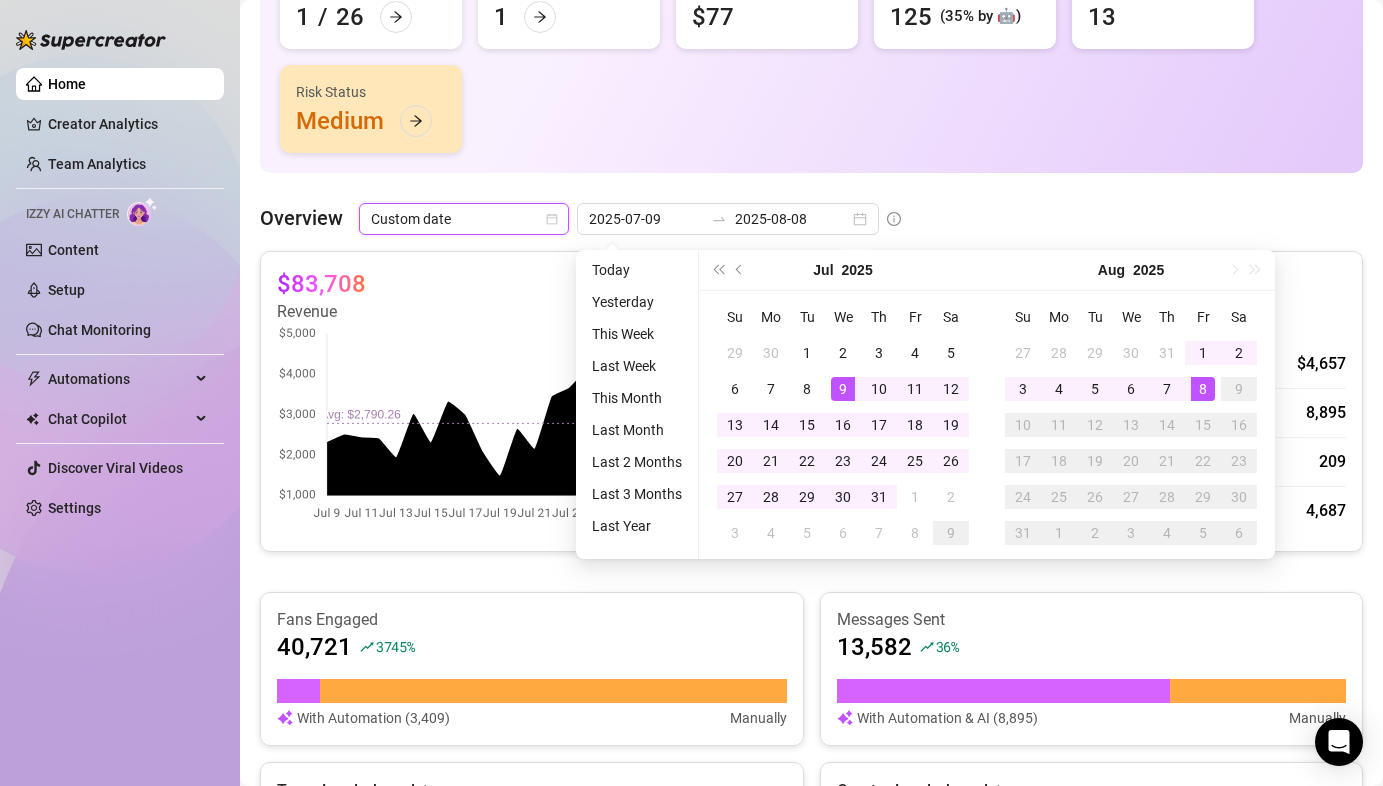 type on "2025-08-07" 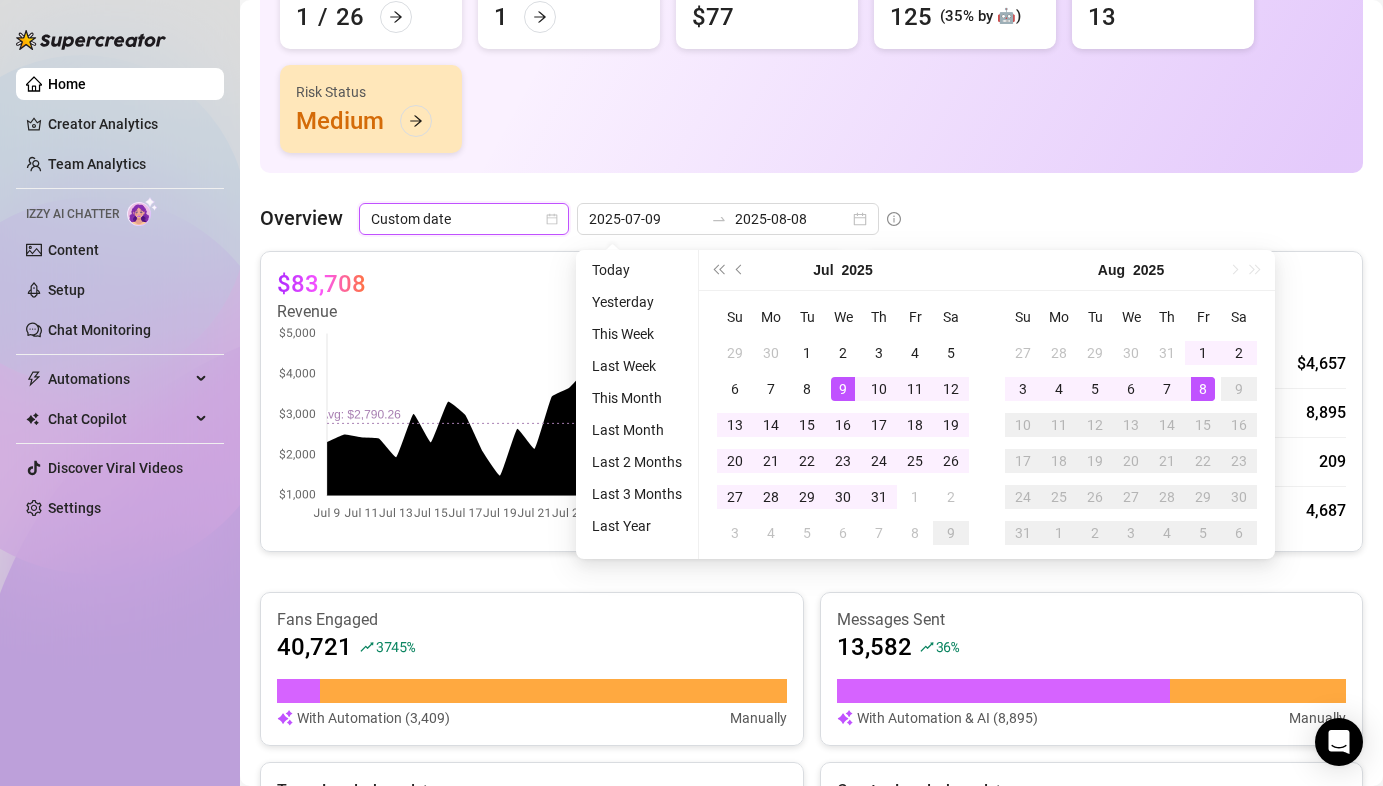type on "2025-08-07" 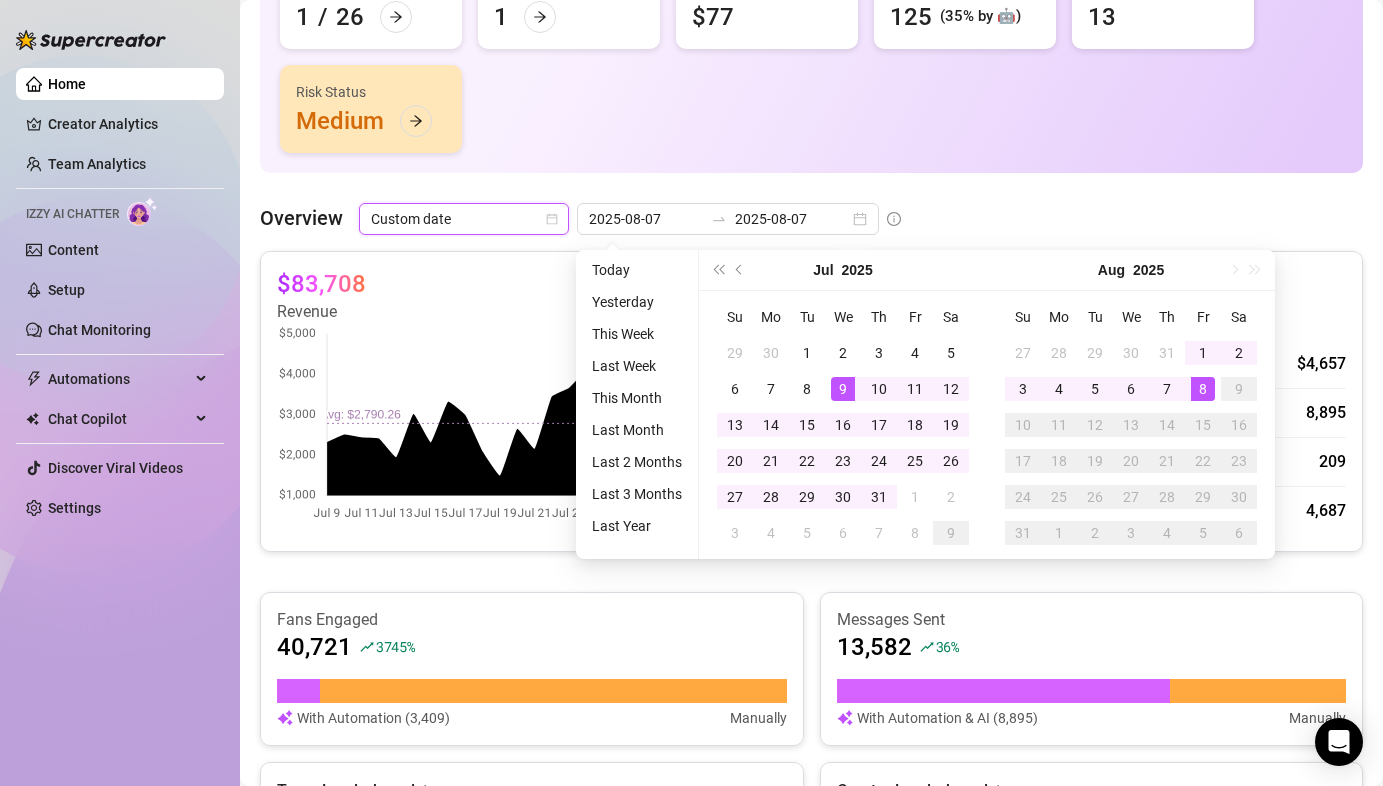 type on "2025-07-09" 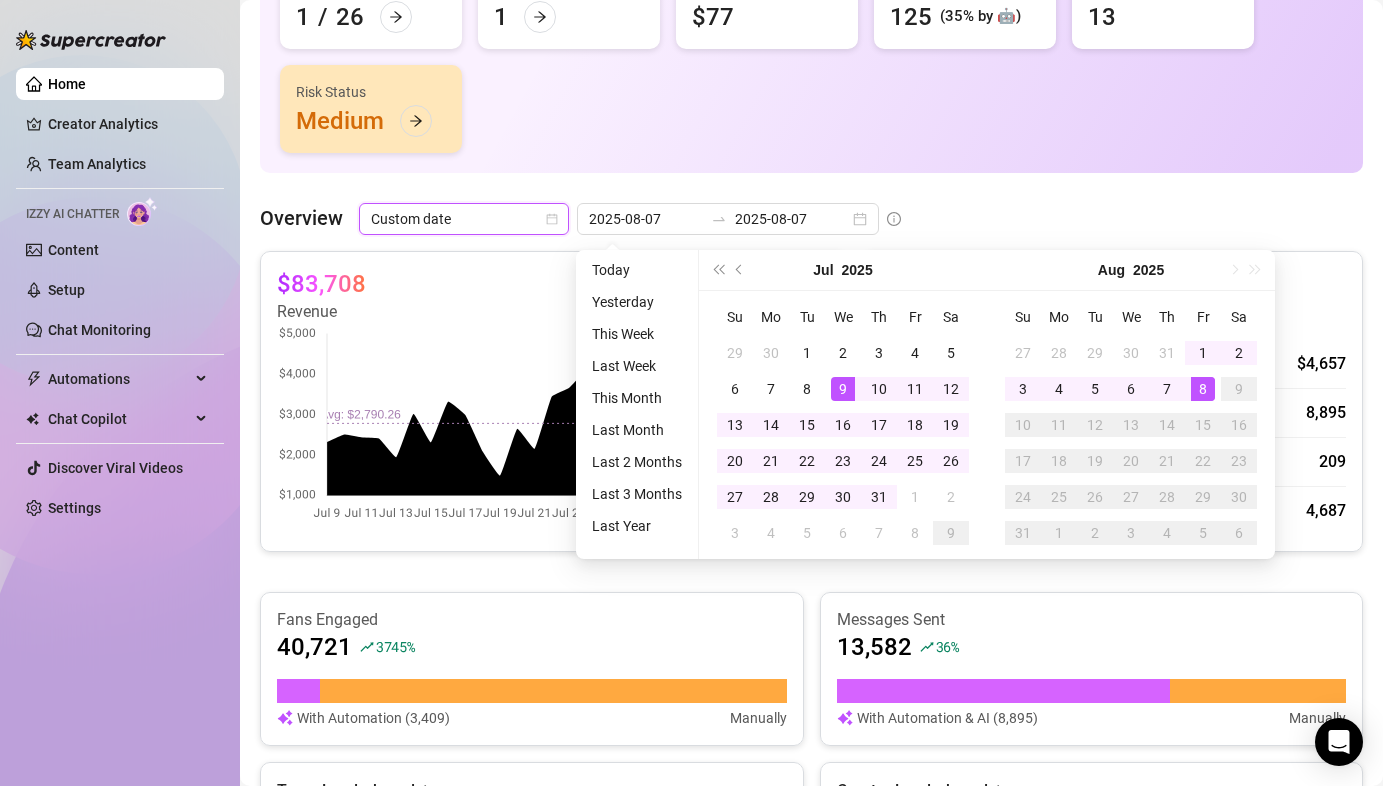 type on "2025-08-08" 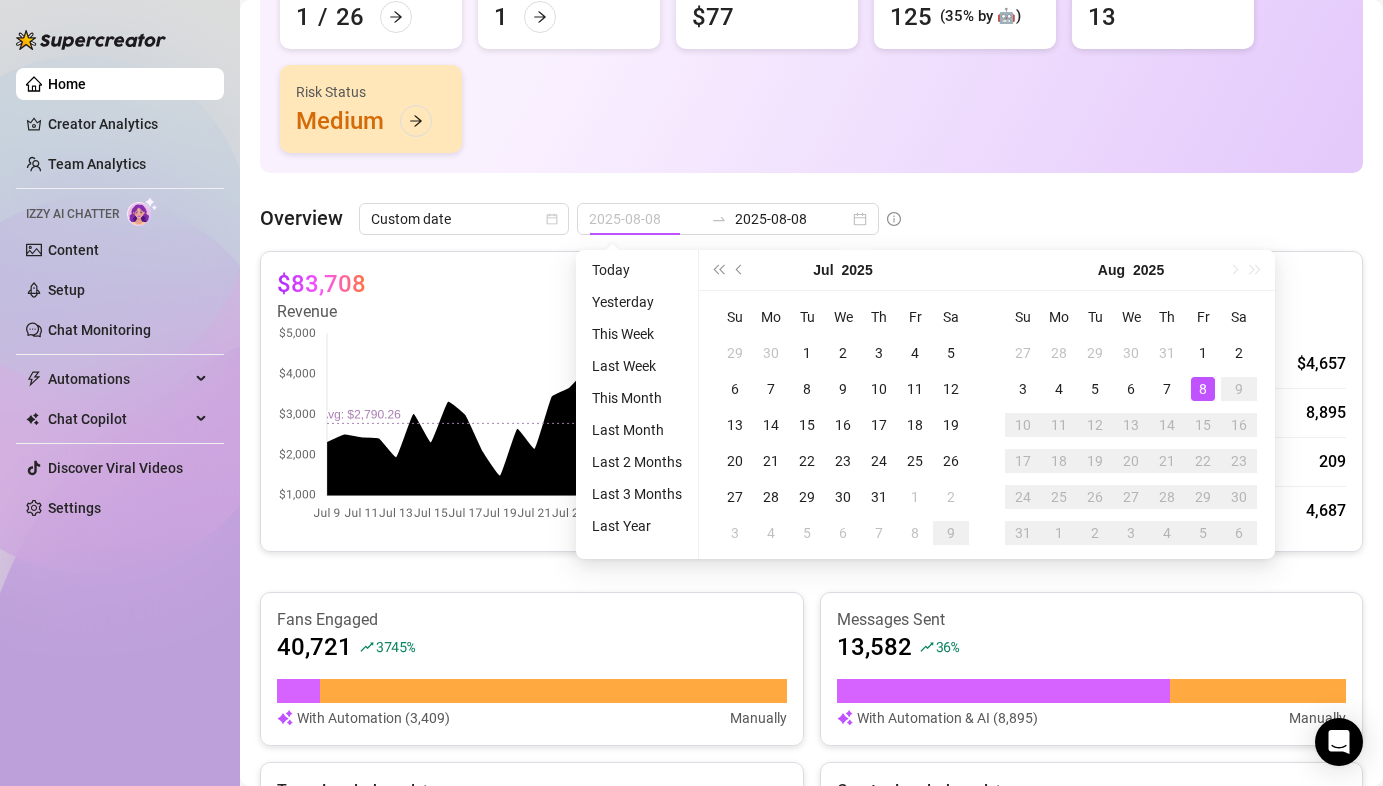 click on "8" at bounding box center [1203, 389] 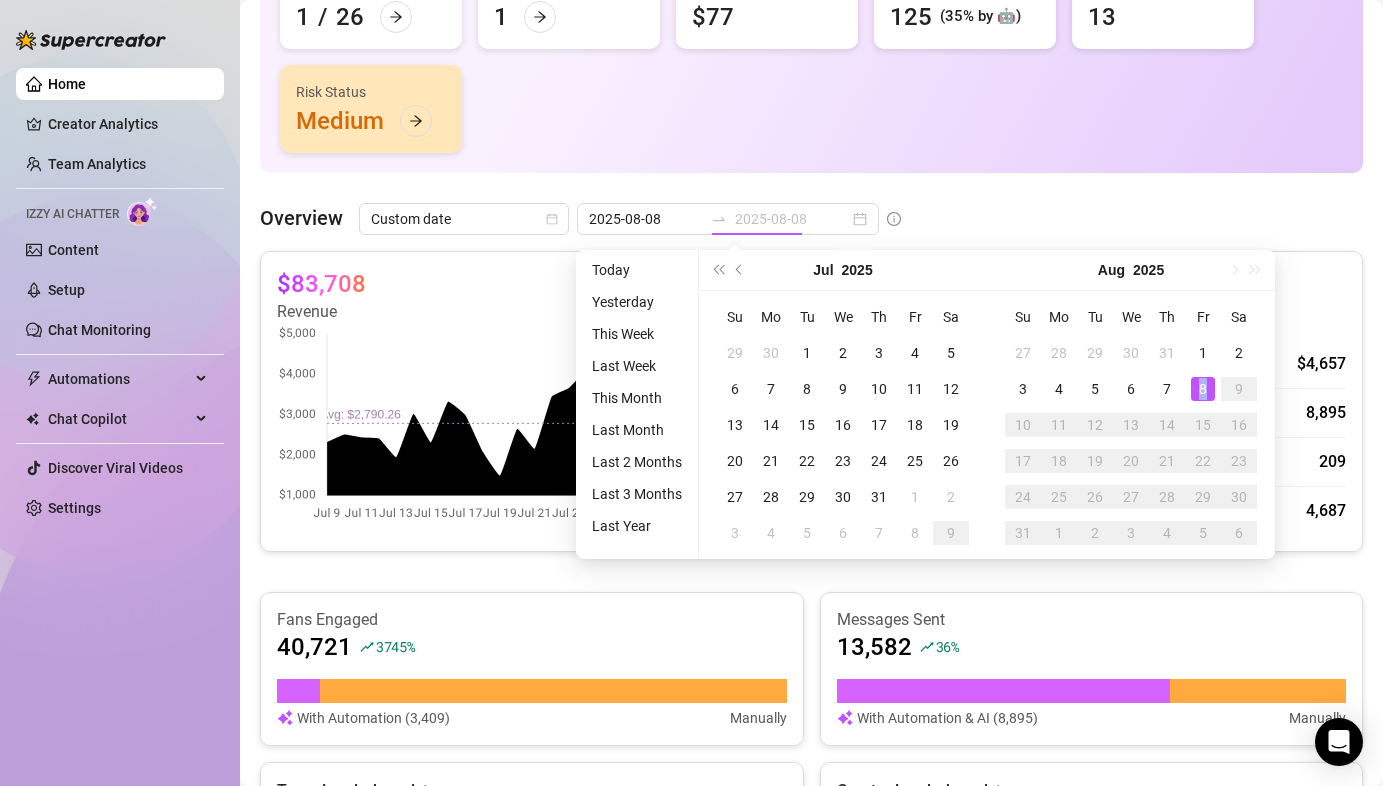 click on "8" at bounding box center [1203, 389] 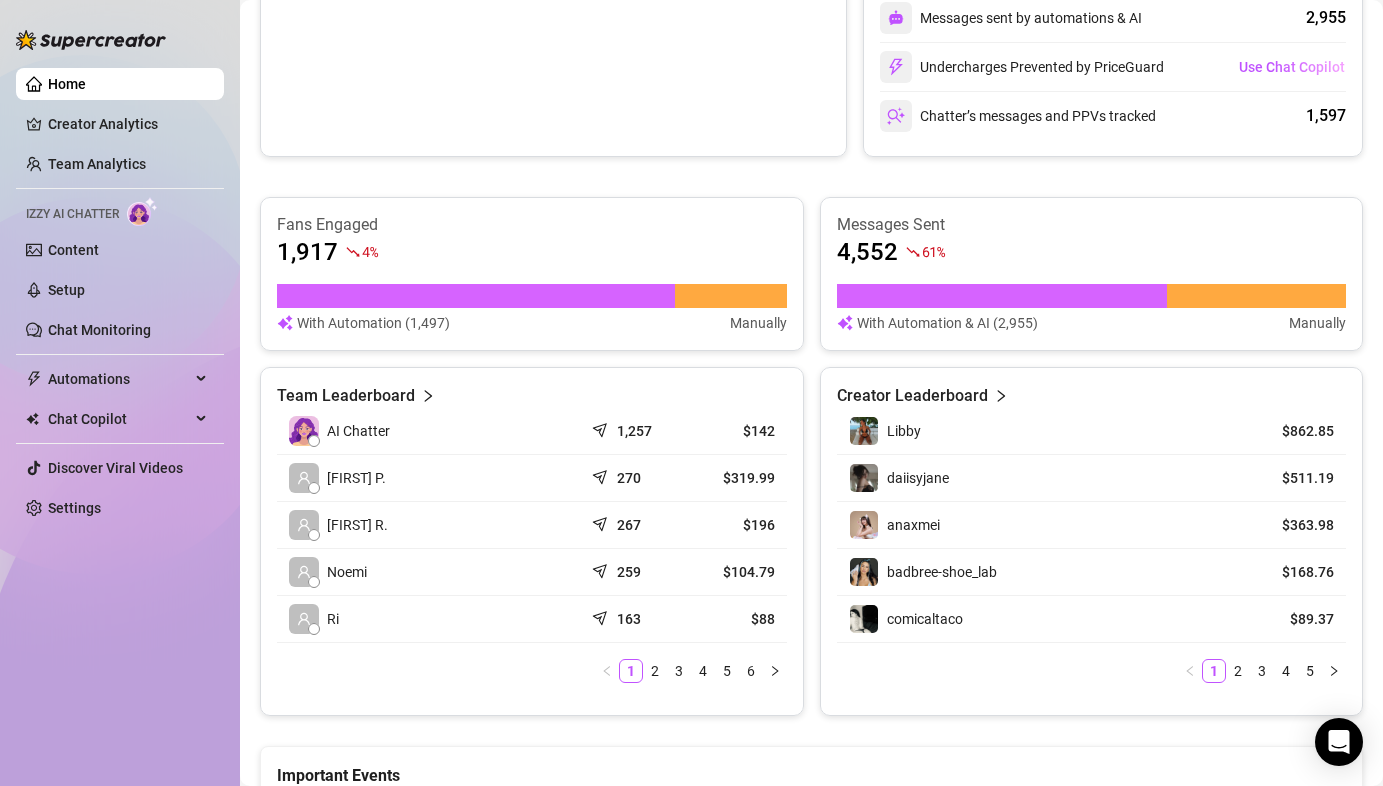scroll, scrollTop: 659, scrollLeft: 0, axis: vertical 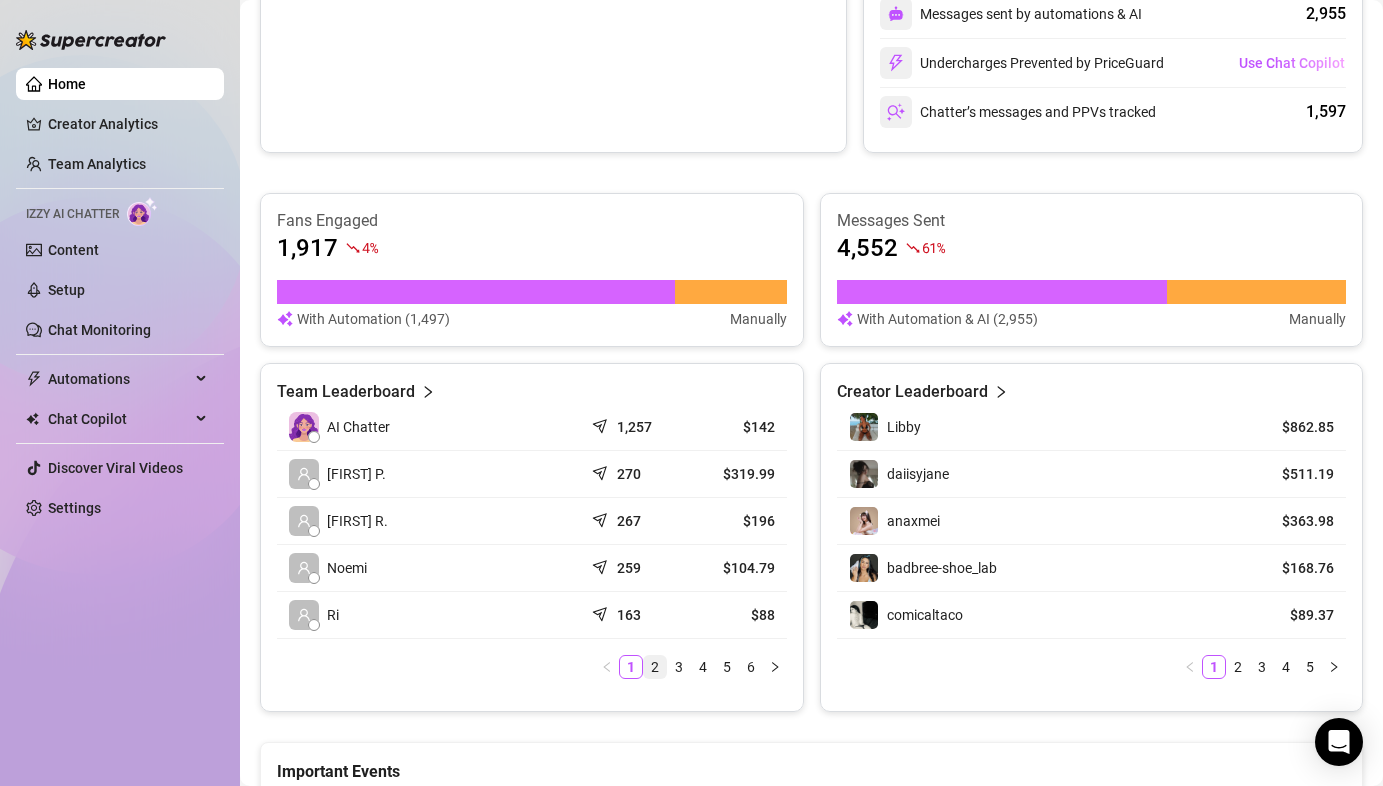 click on "2" at bounding box center (655, 667) 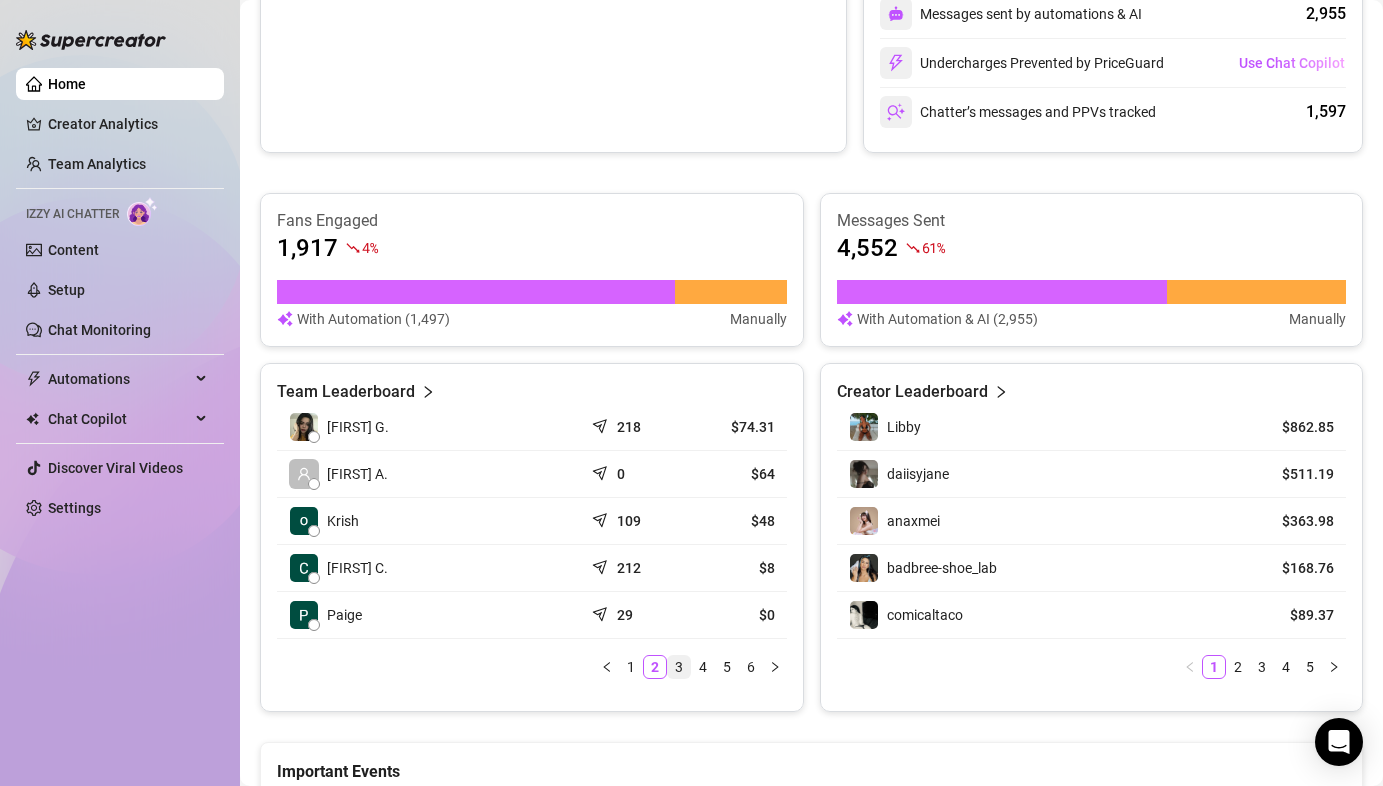 click on "3" at bounding box center (679, 667) 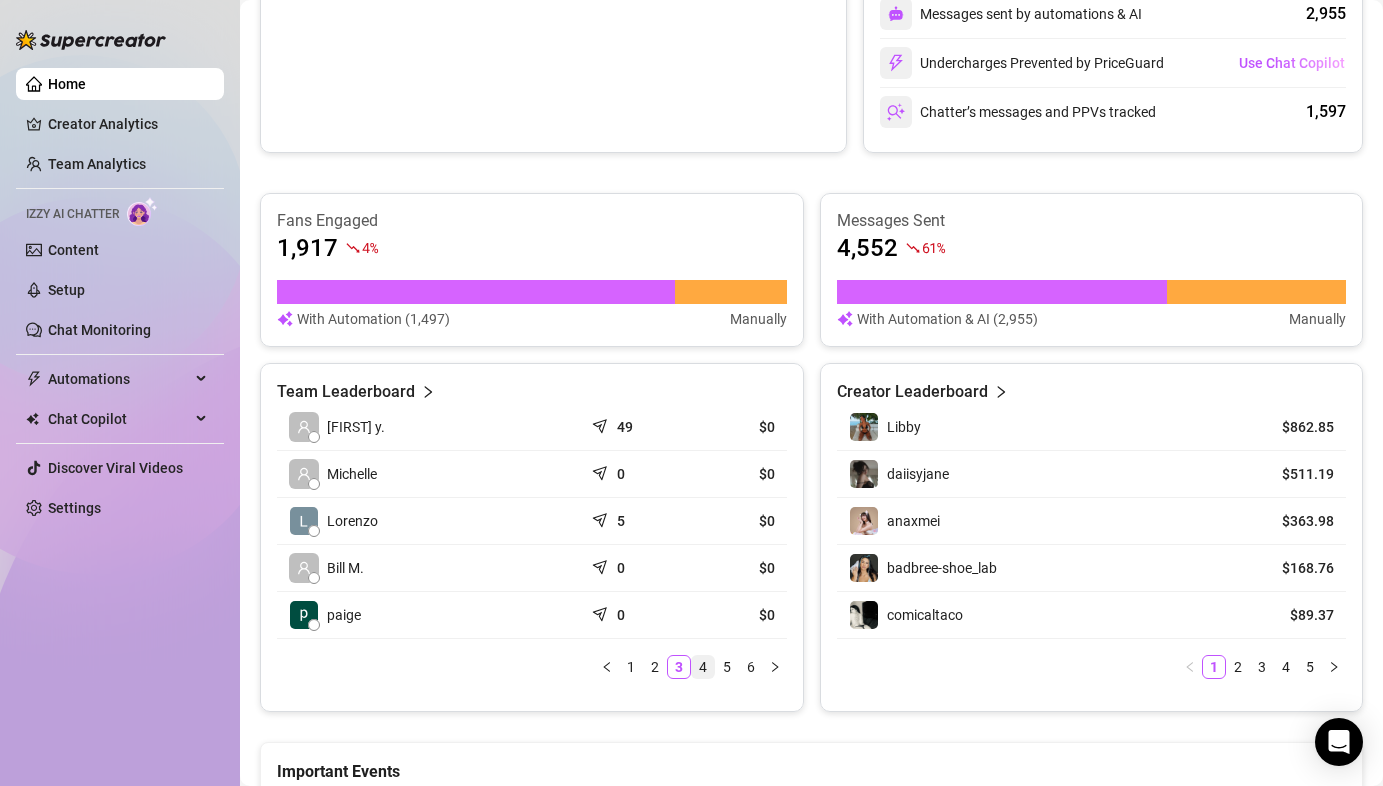 click on "4" at bounding box center [703, 667] 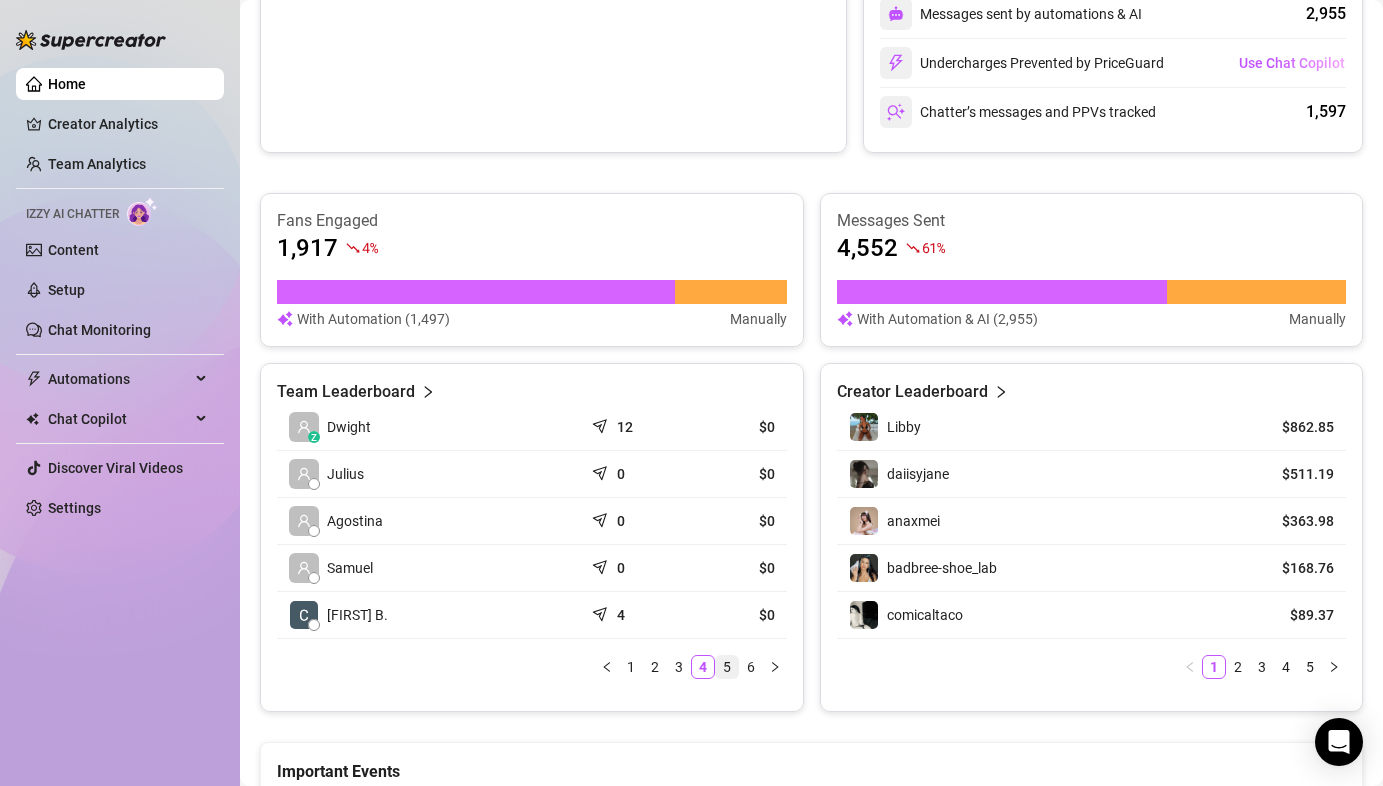 click on "5" at bounding box center [727, 667] 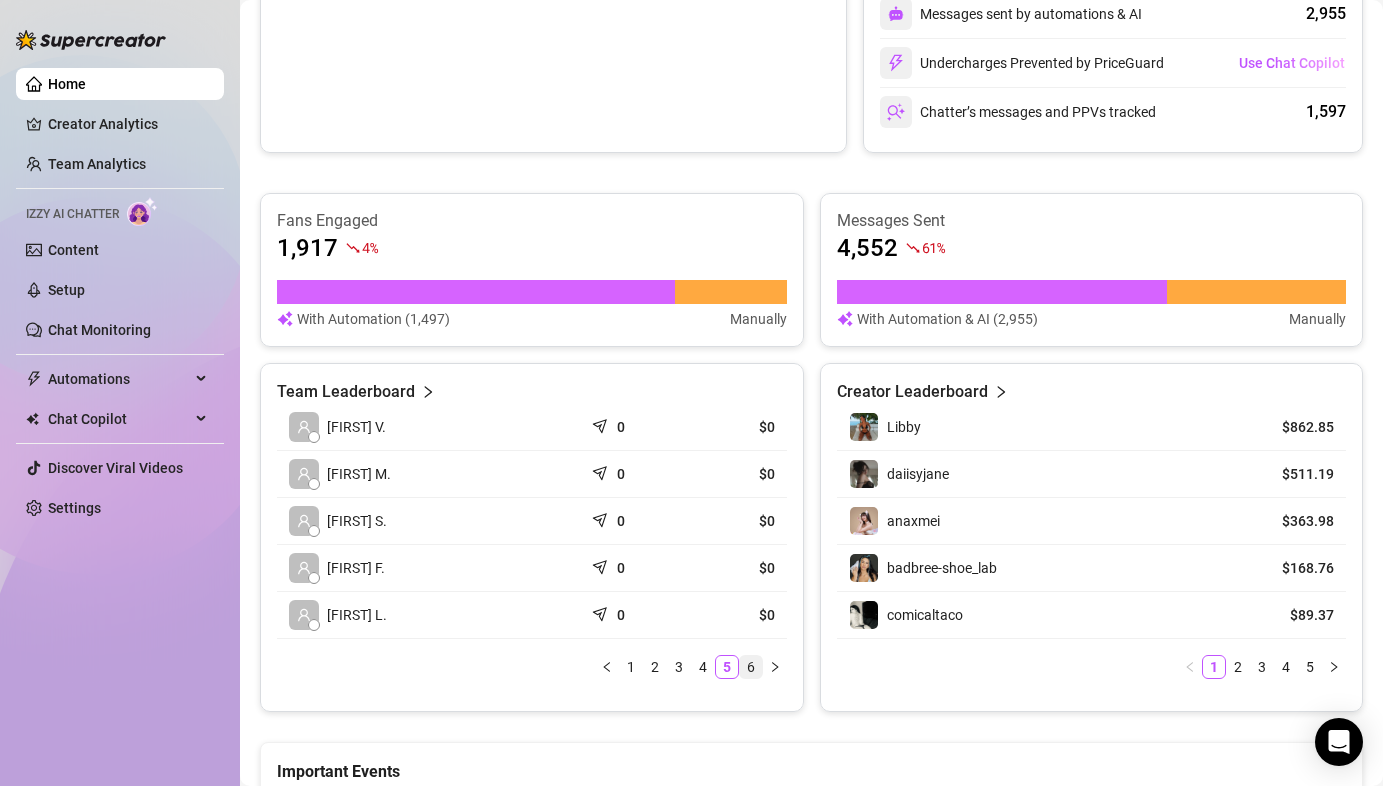 click on "6" at bounding box center [751, 667] 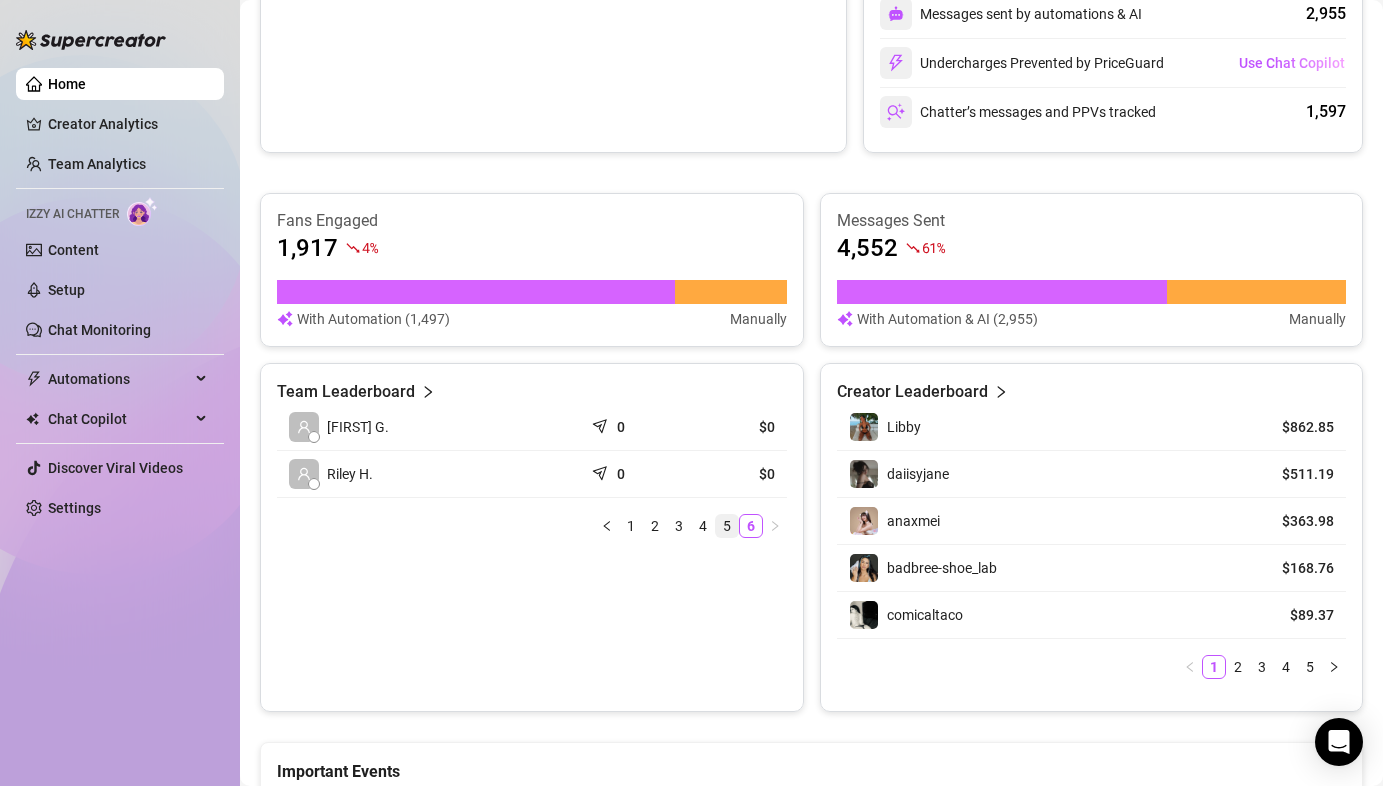 click on "5" at bounding box center [727, 526] 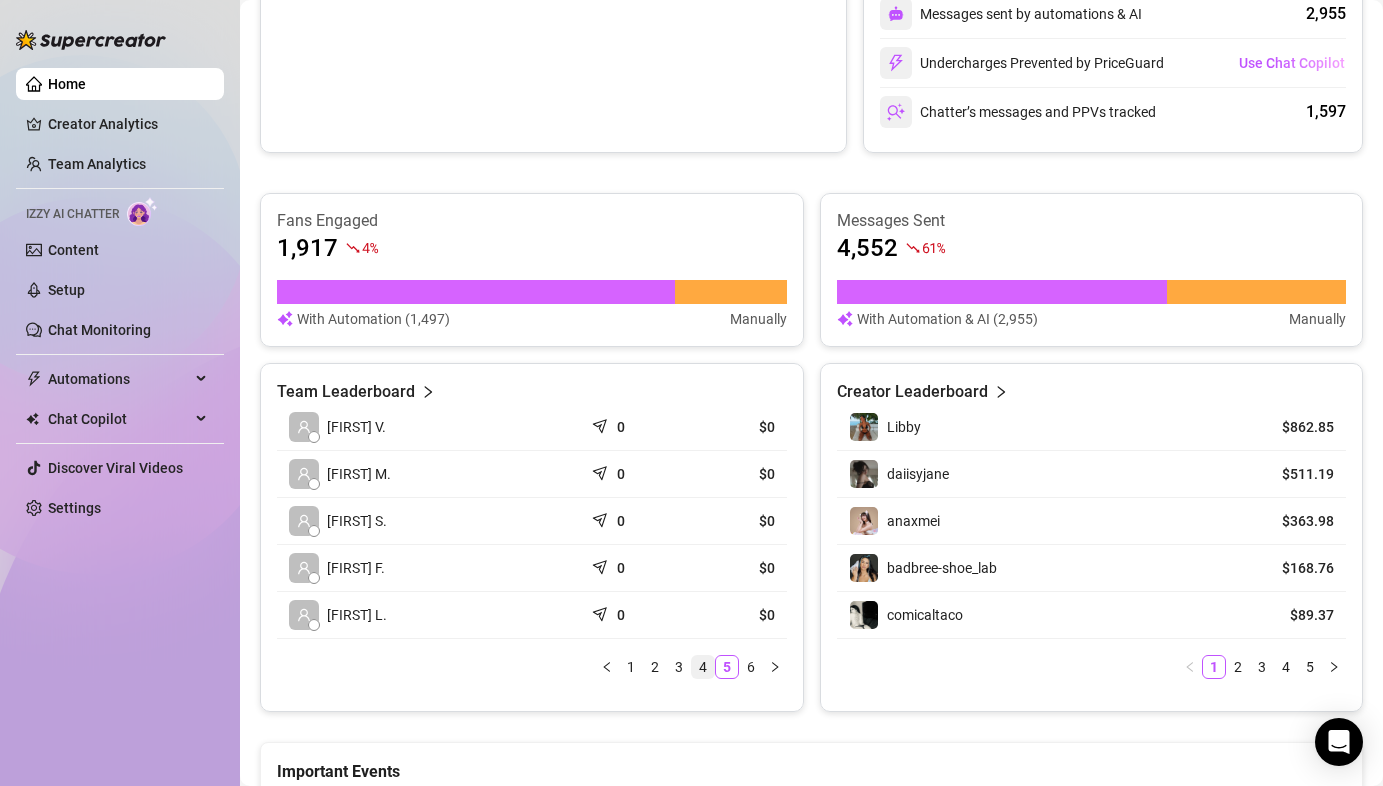 click on "4" at bounding box center (703, 667) 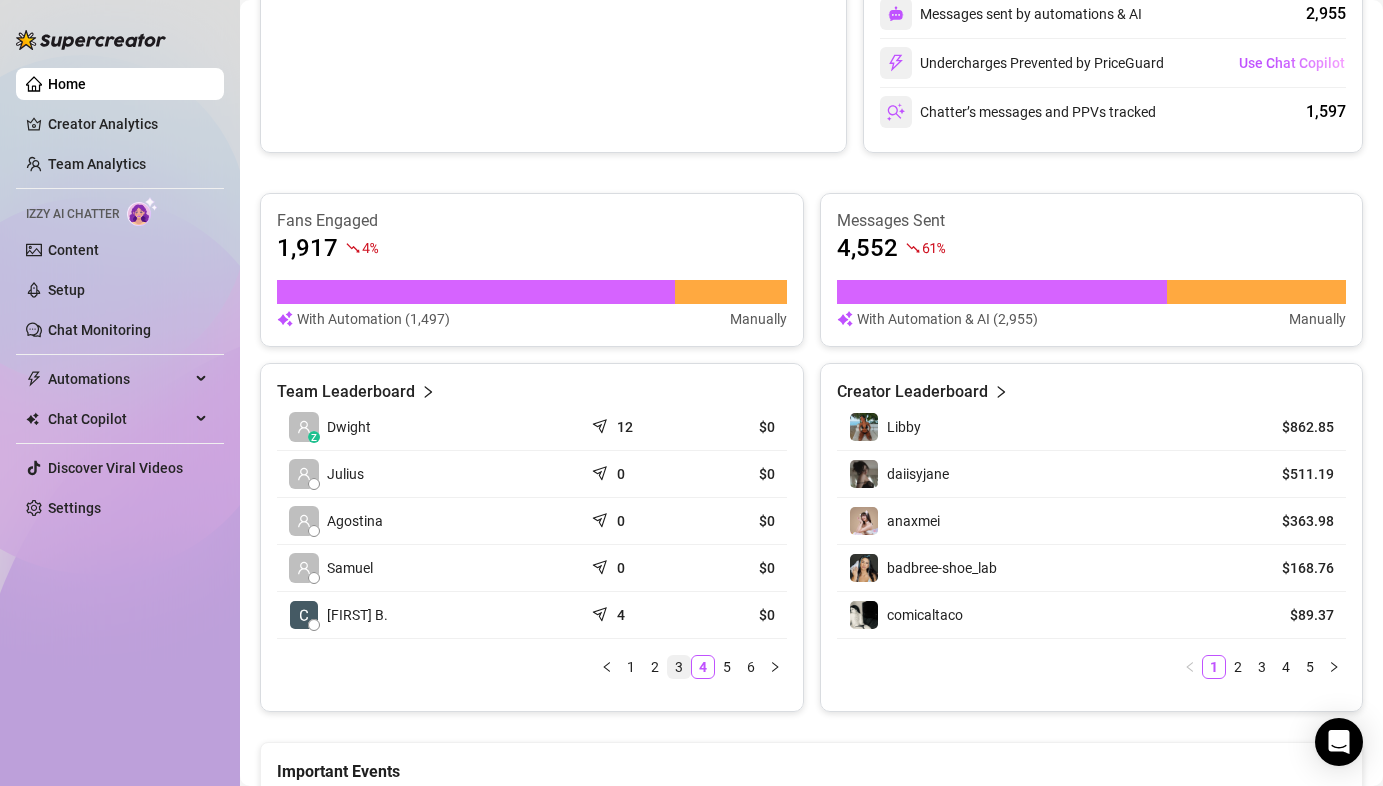 click on "3" at bounding box center [679, 667] 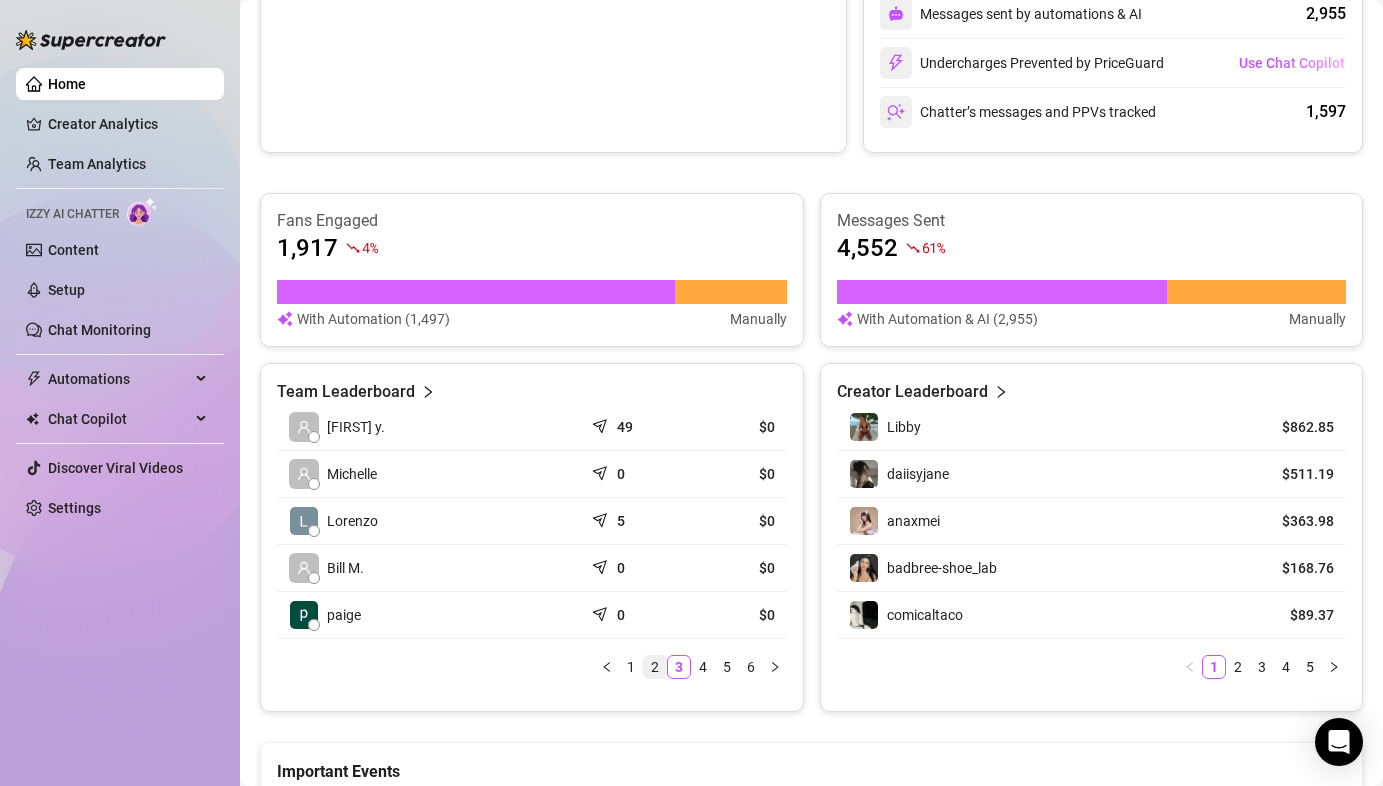 click on "2" at bounding box center [655, 667] 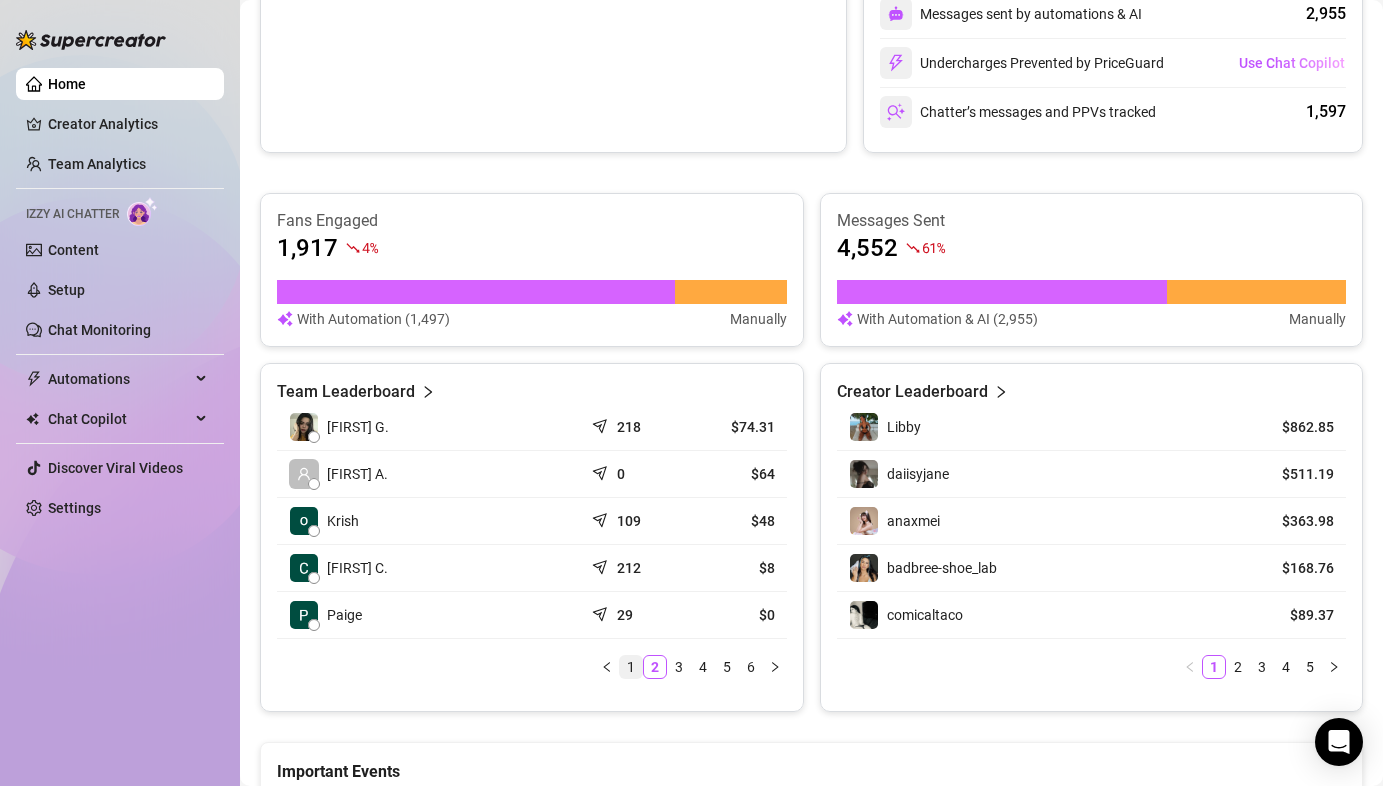 click on "1" at bounding box center (631, 667) 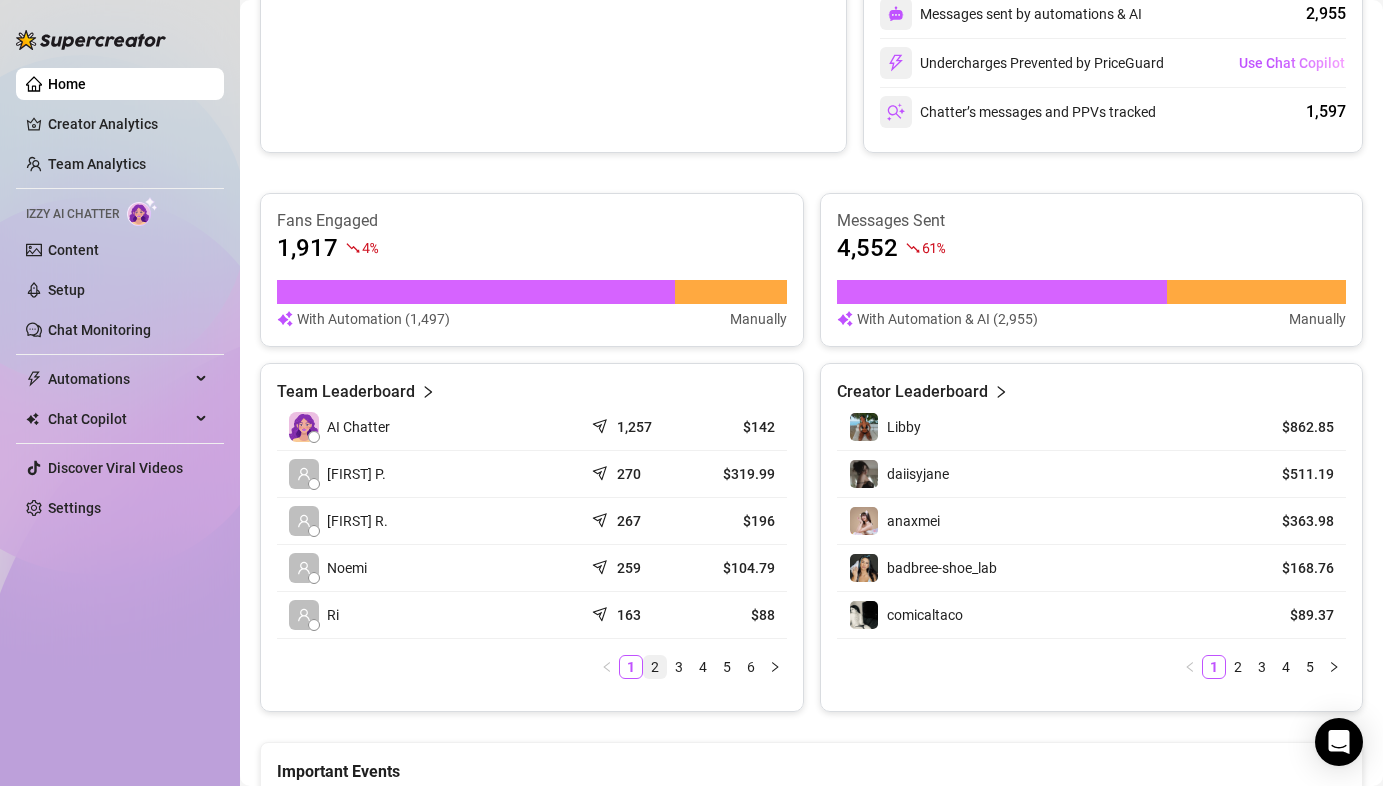 click on "2" at bounding box center (655, 667) 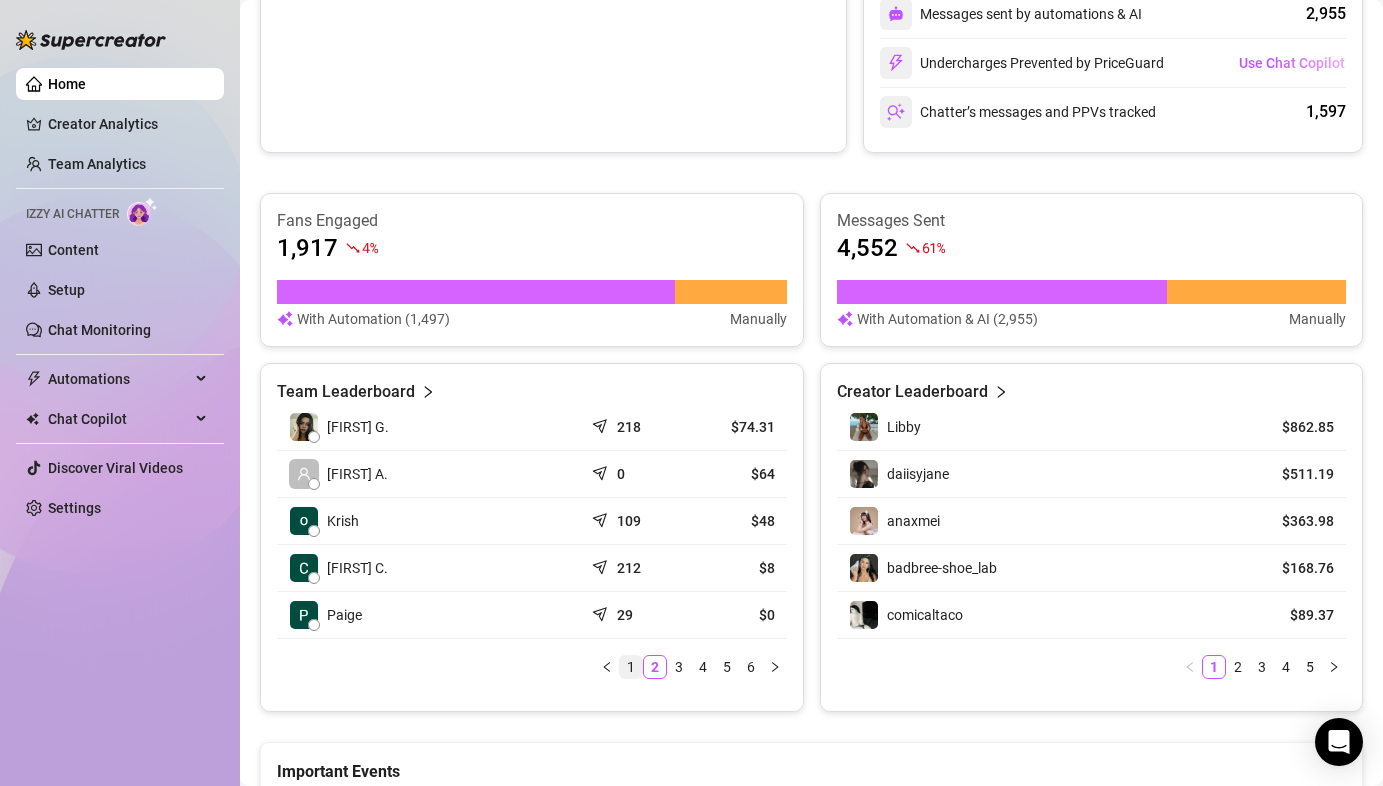 click on "1" at bounding box center (631, 667) 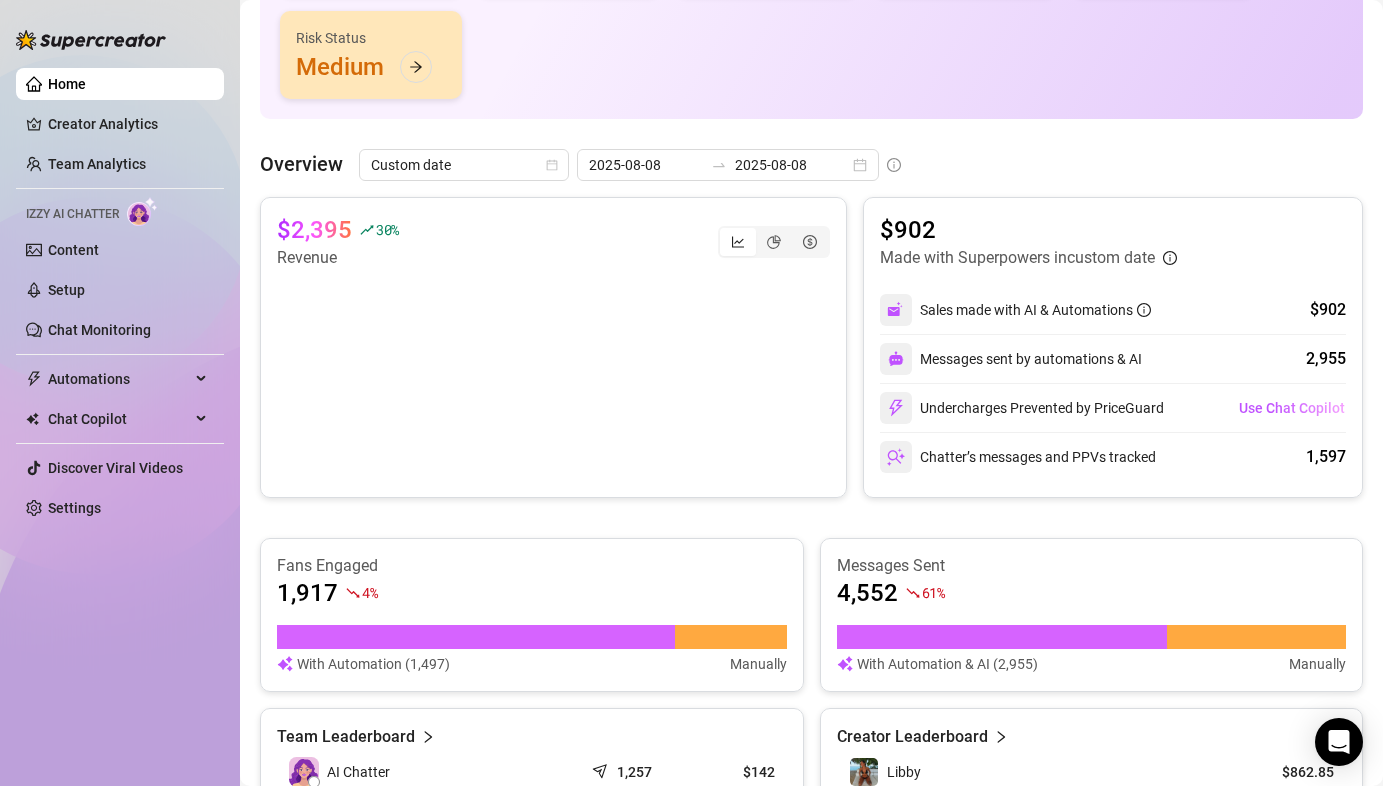 scroll, scrollTop: 312, scrollLeft: 0, axis: vertical 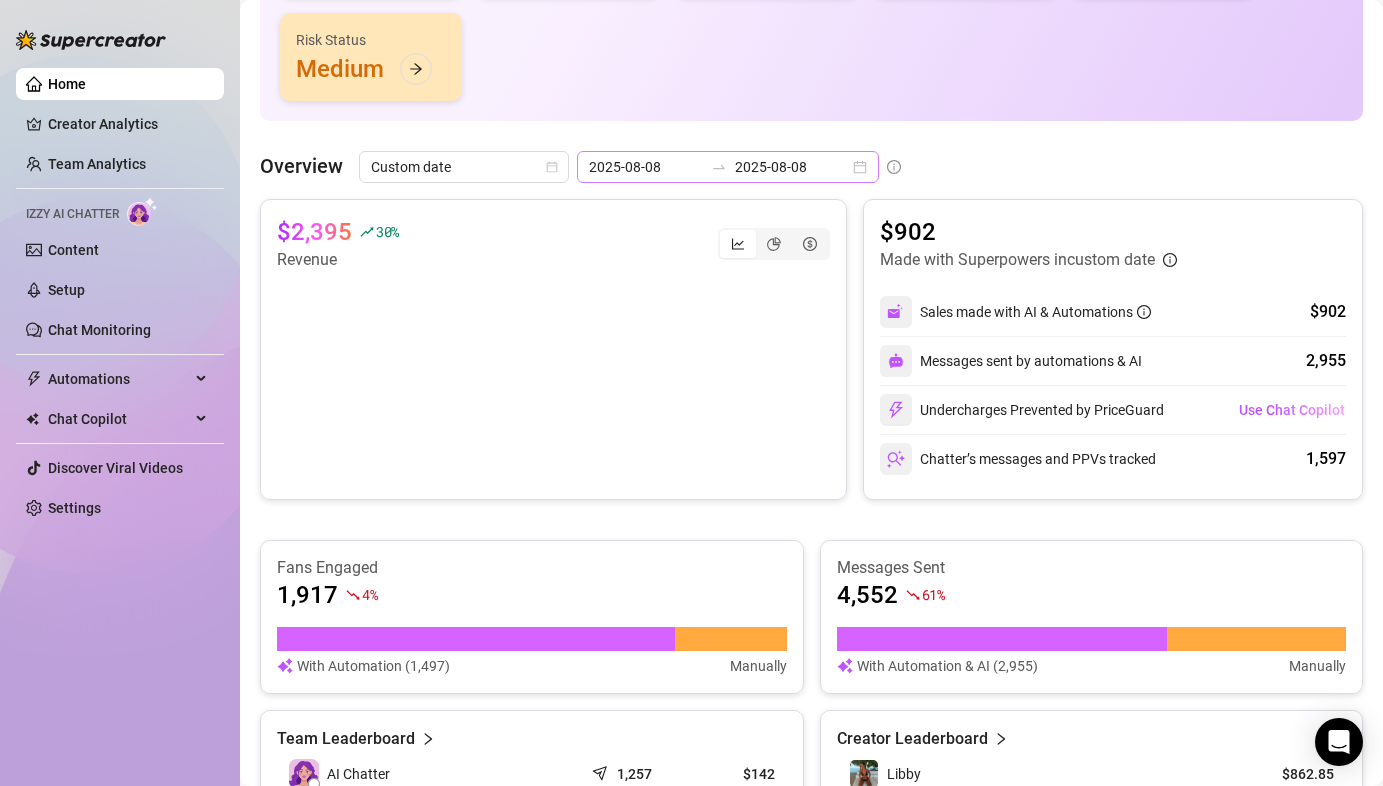 click on "2025-08-08 2025-08-08" at bounding box center (728, 167) 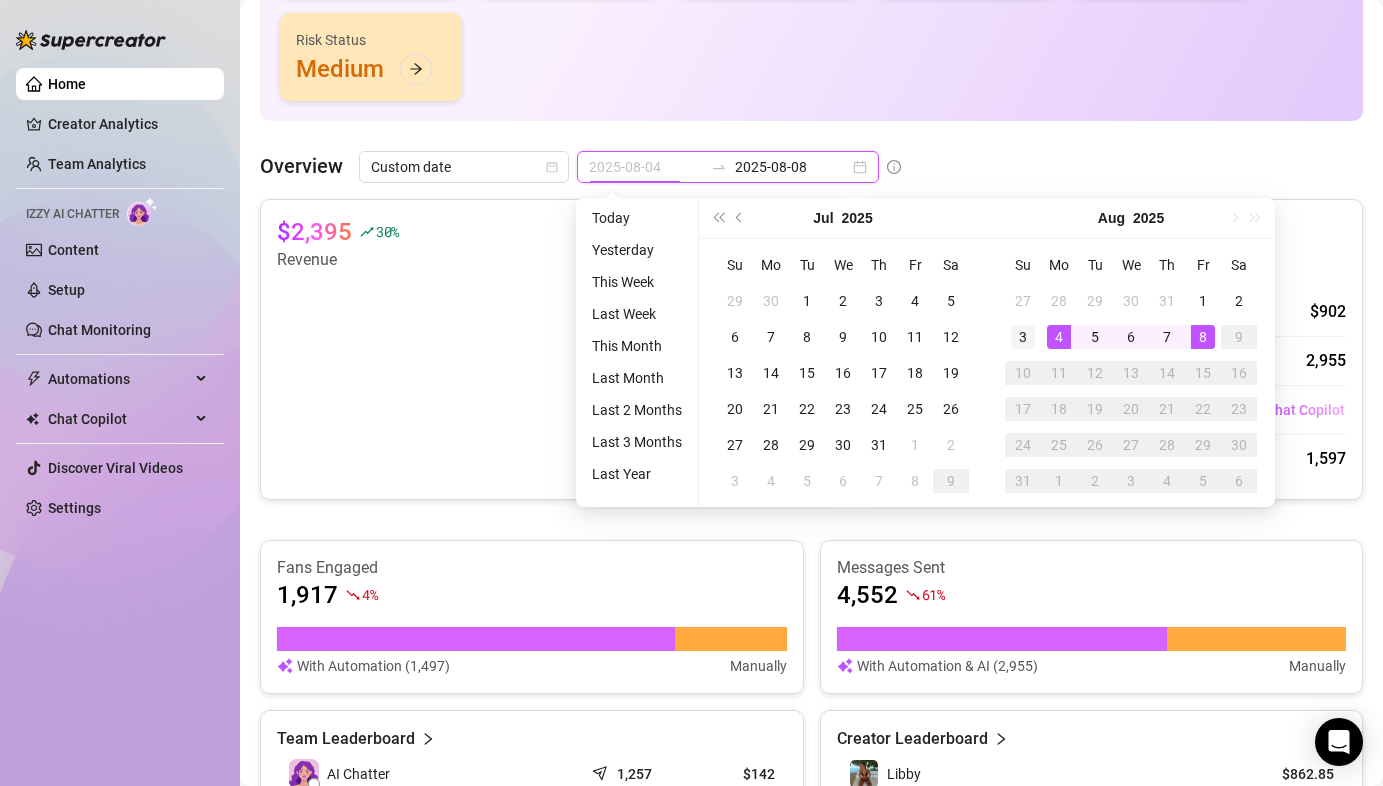 type on "2025-08-03" 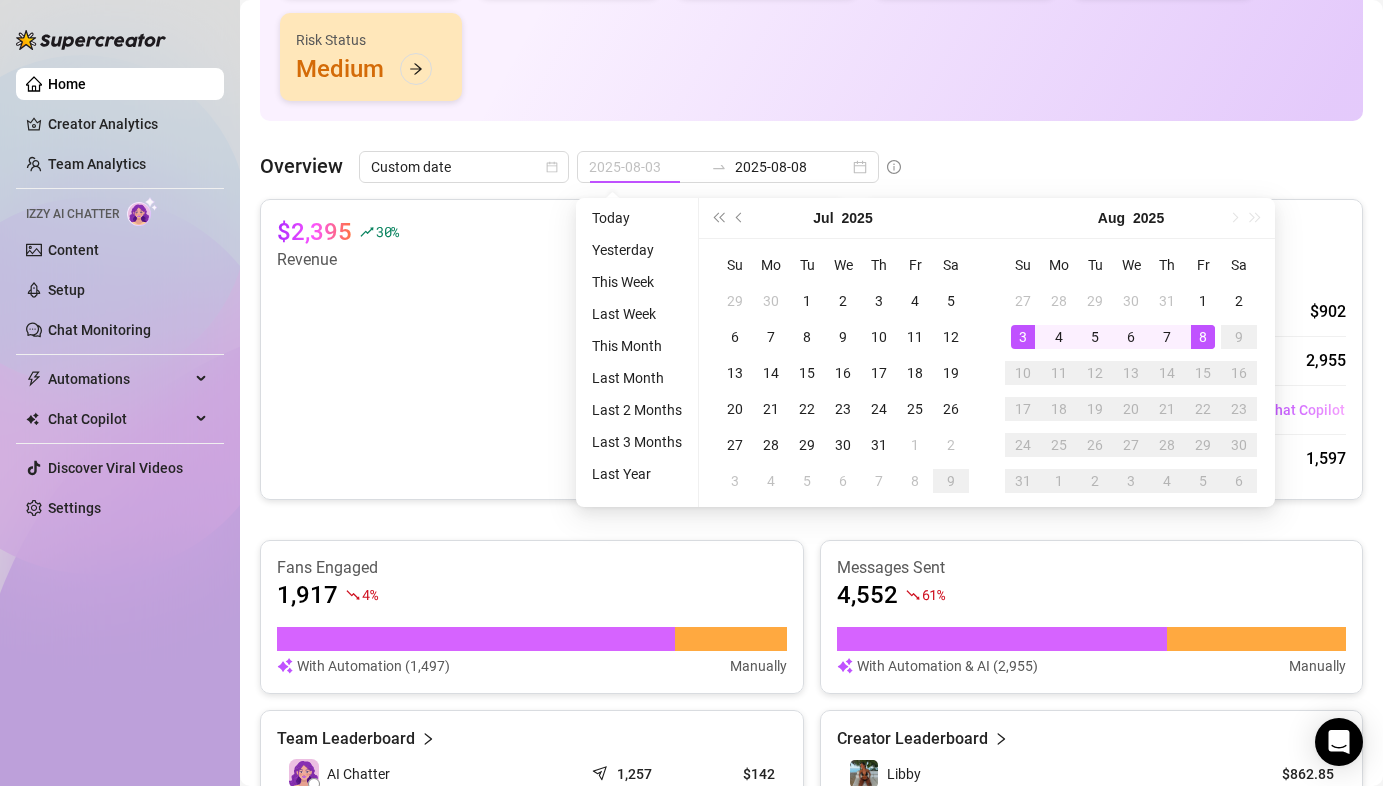 click on "3" at bounding box center (1023, 337) 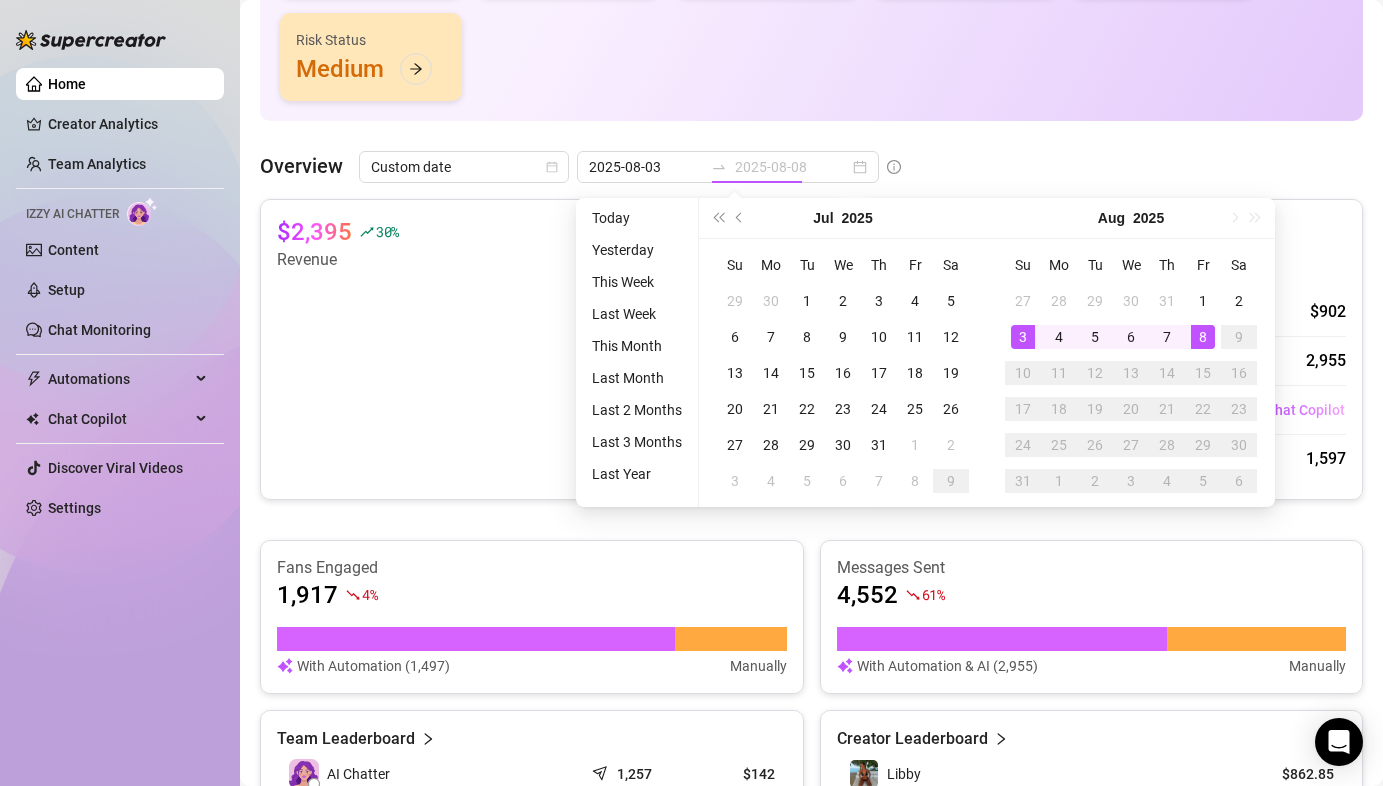 click on "3" at bounding box center [1023, 337] 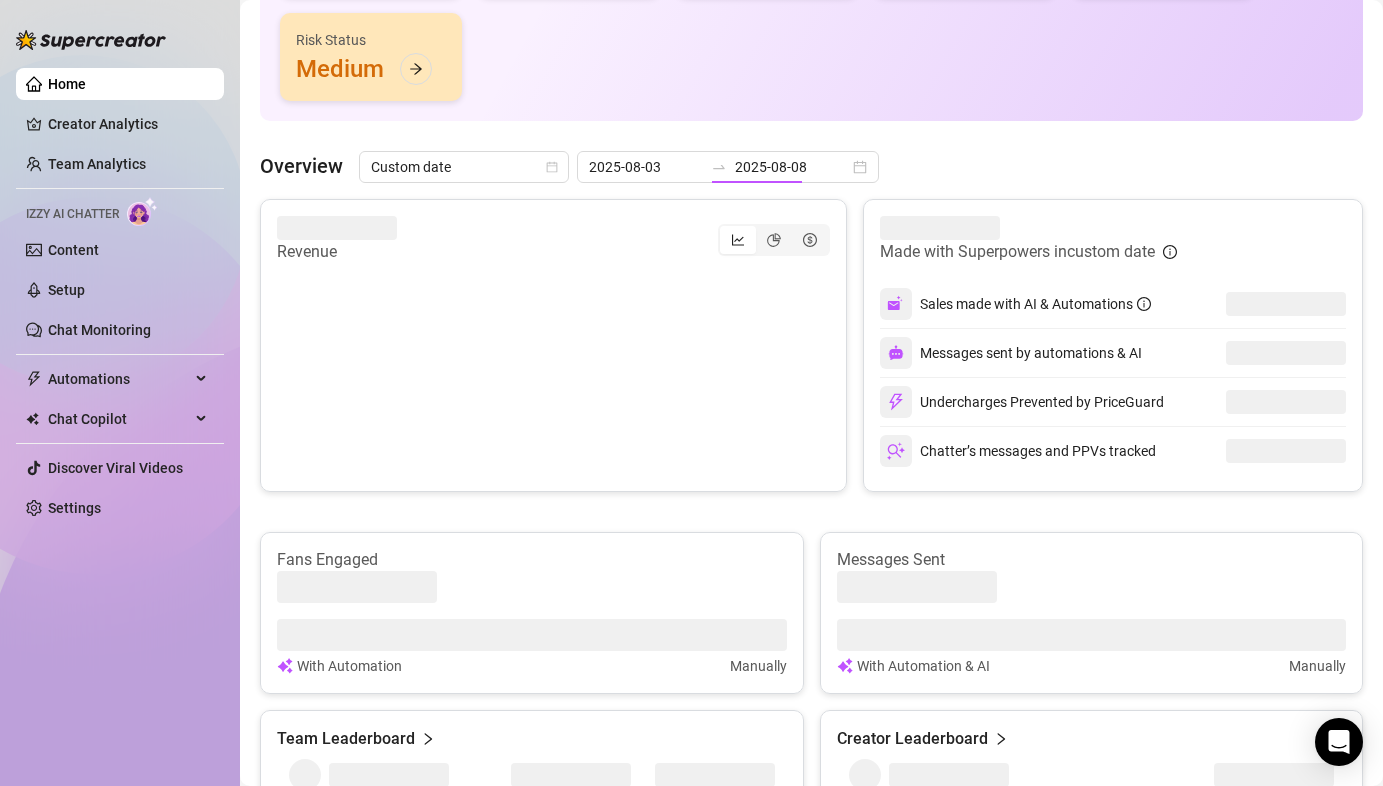 type on "2025-08-03" 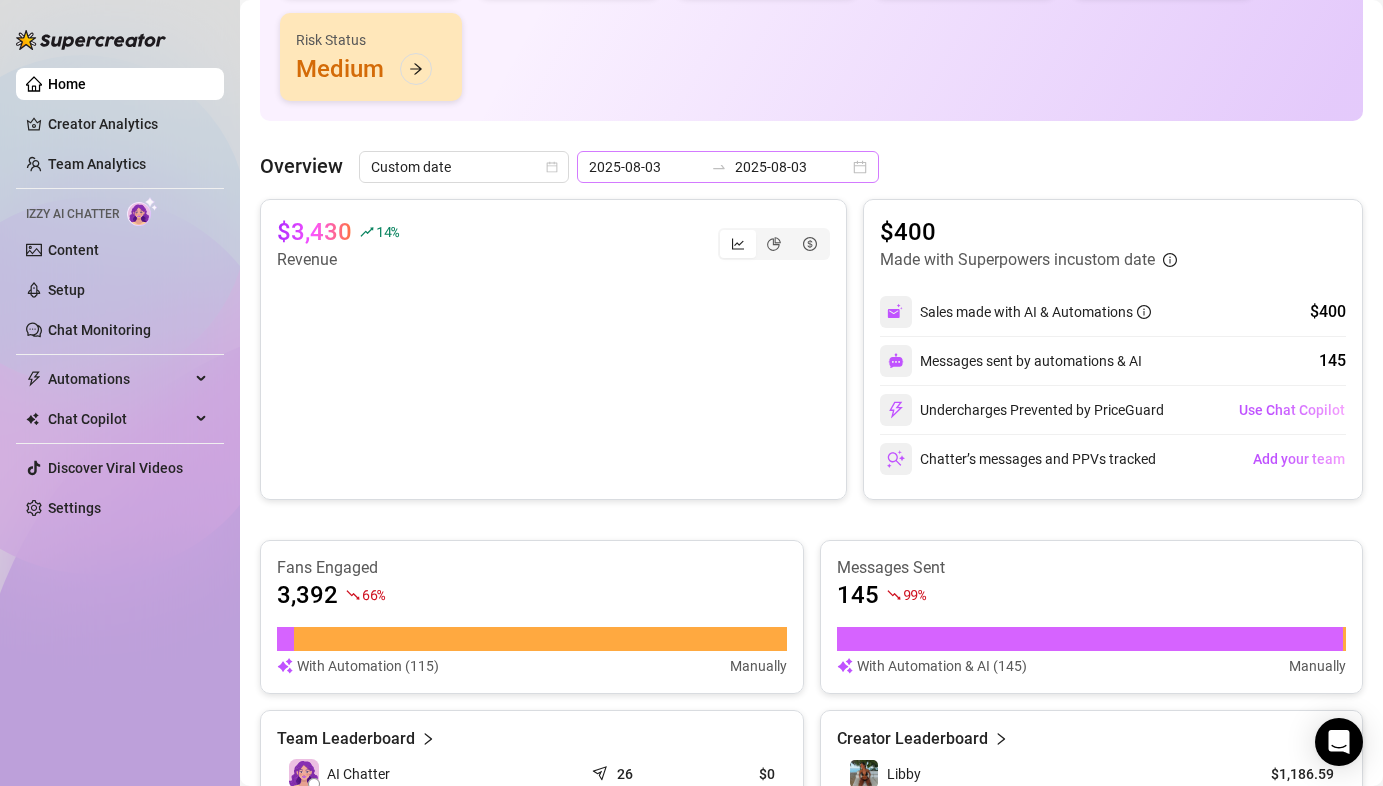 click on "2025-08-03 2025-08-03" at bounding box center [728, 167] 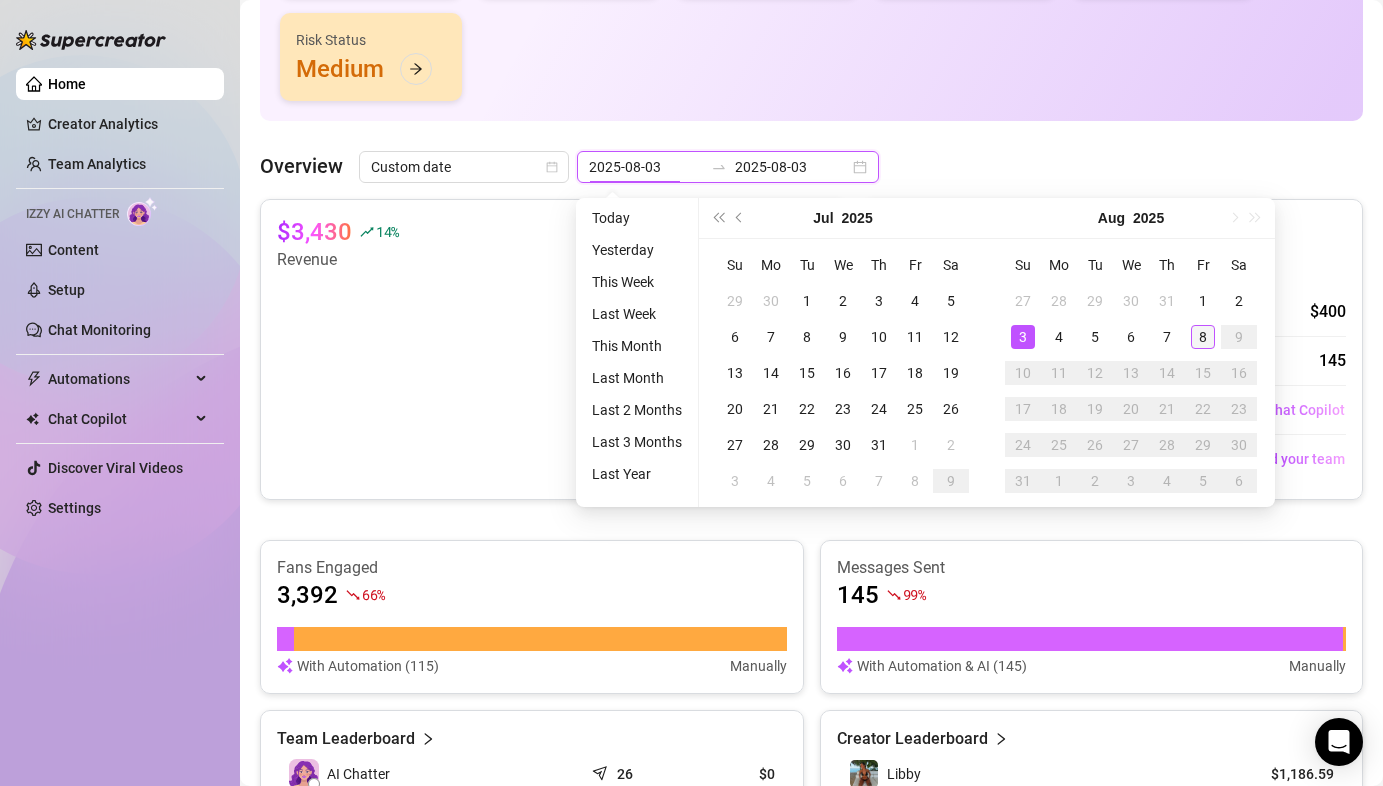 type on "2025-08-08" 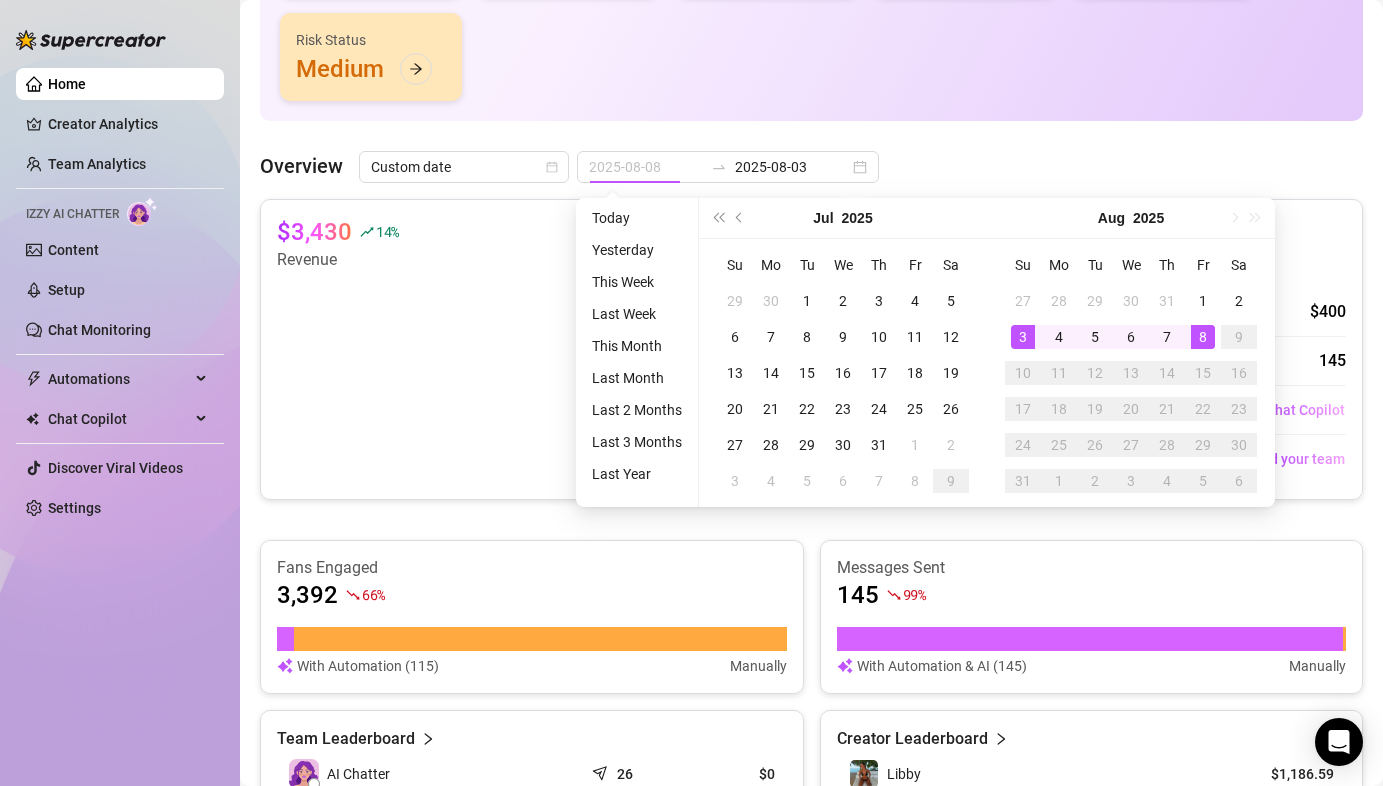 click on "8" at bounding box center (1203, 337) 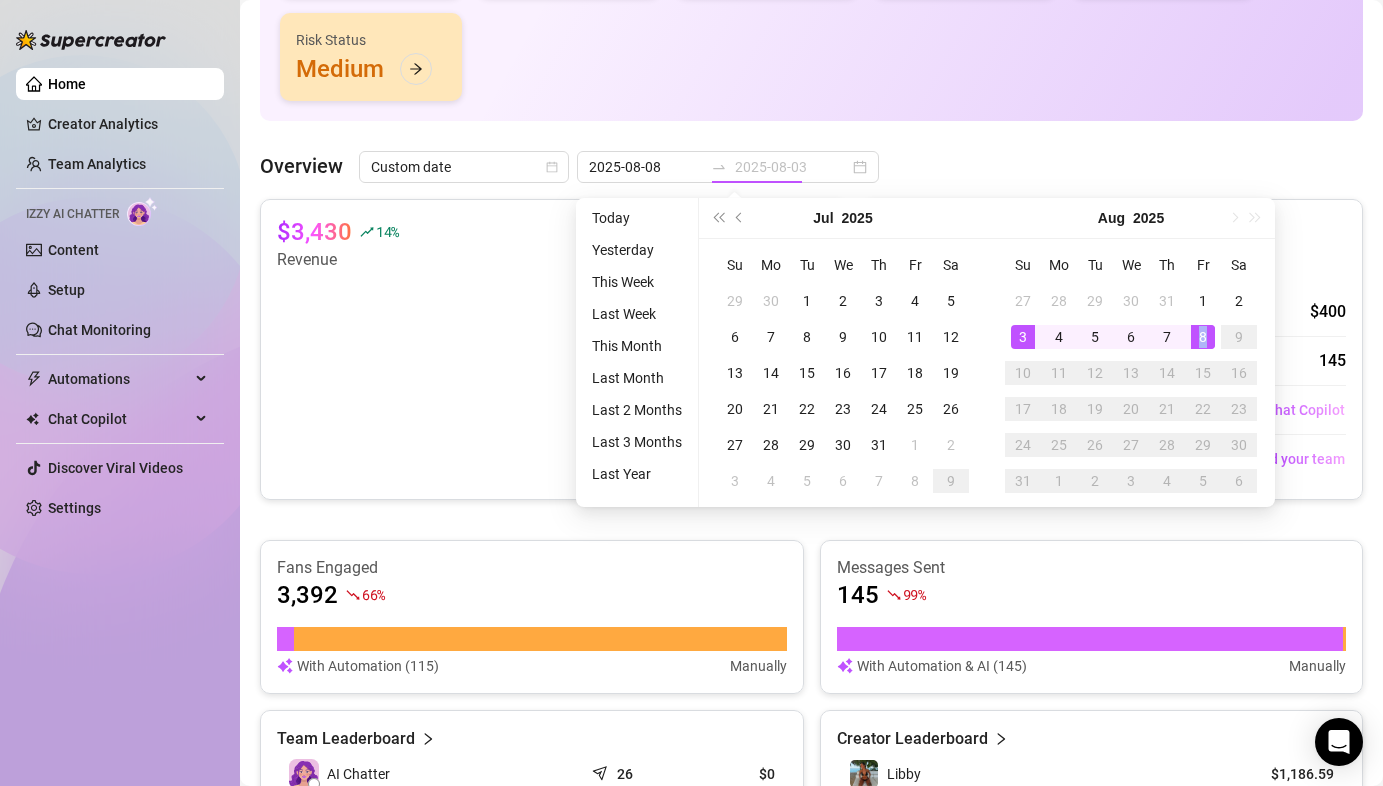 click on "8" at bounding box center (1203, 337) 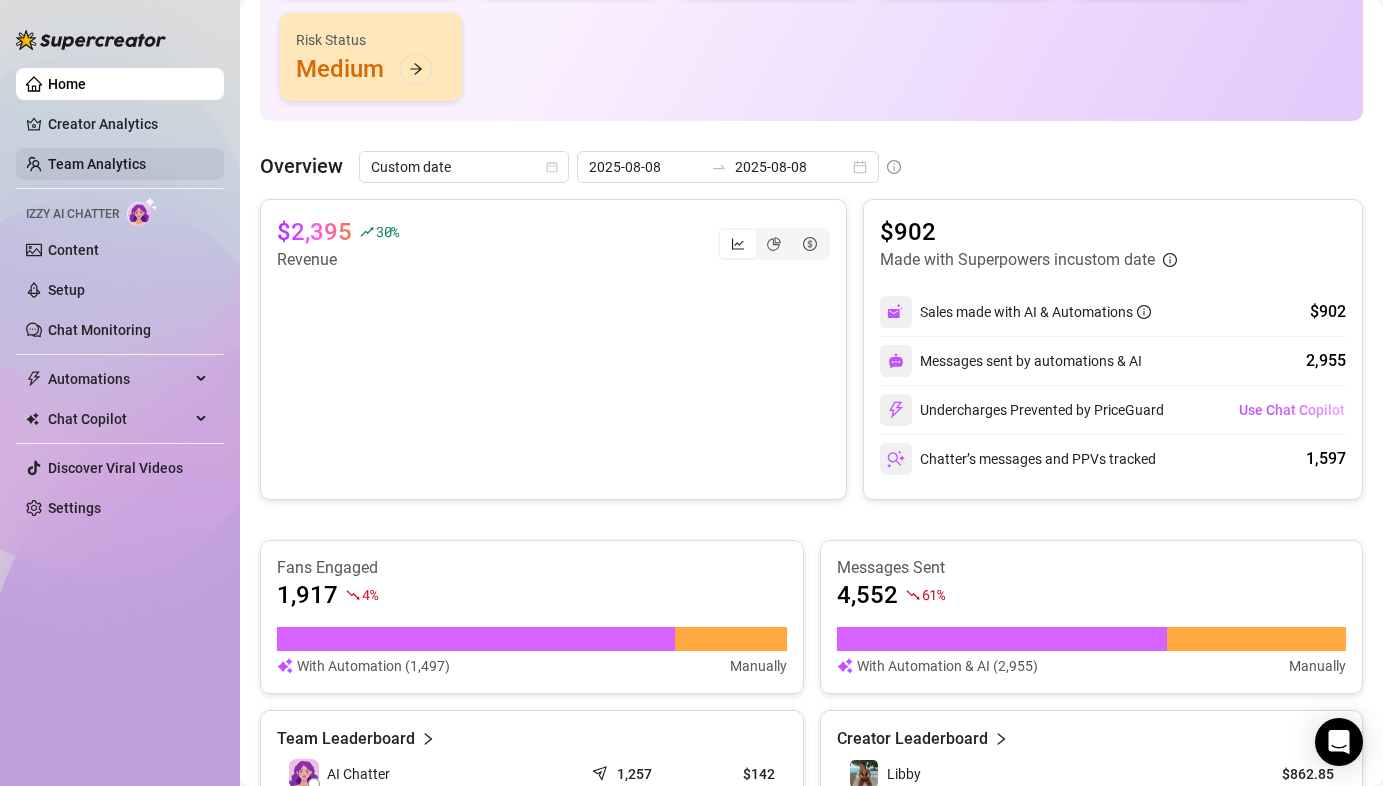 click on "Team Analytics" at bounding box center [97, 164] 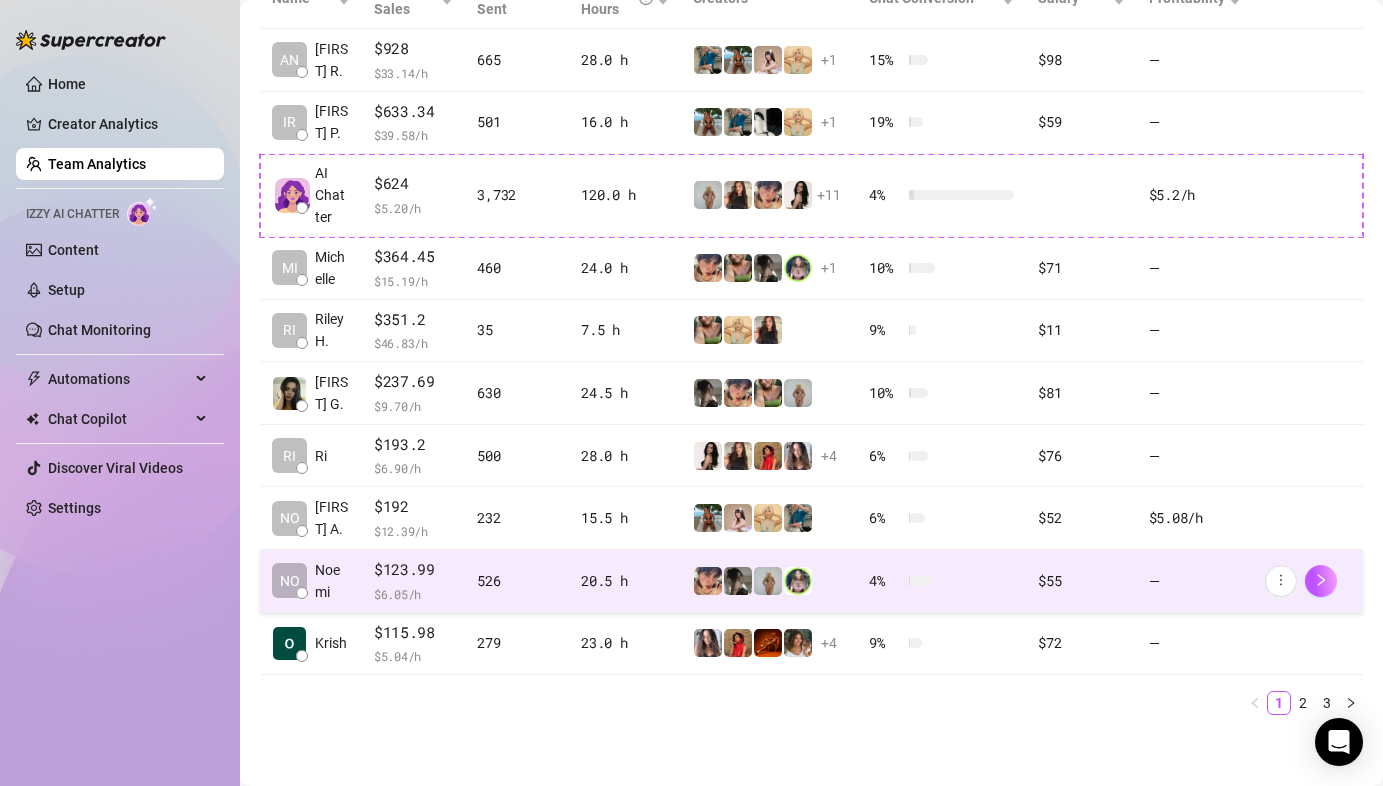 scroll, scrollTop: 514, scrollLeft: 0, axis: vertical 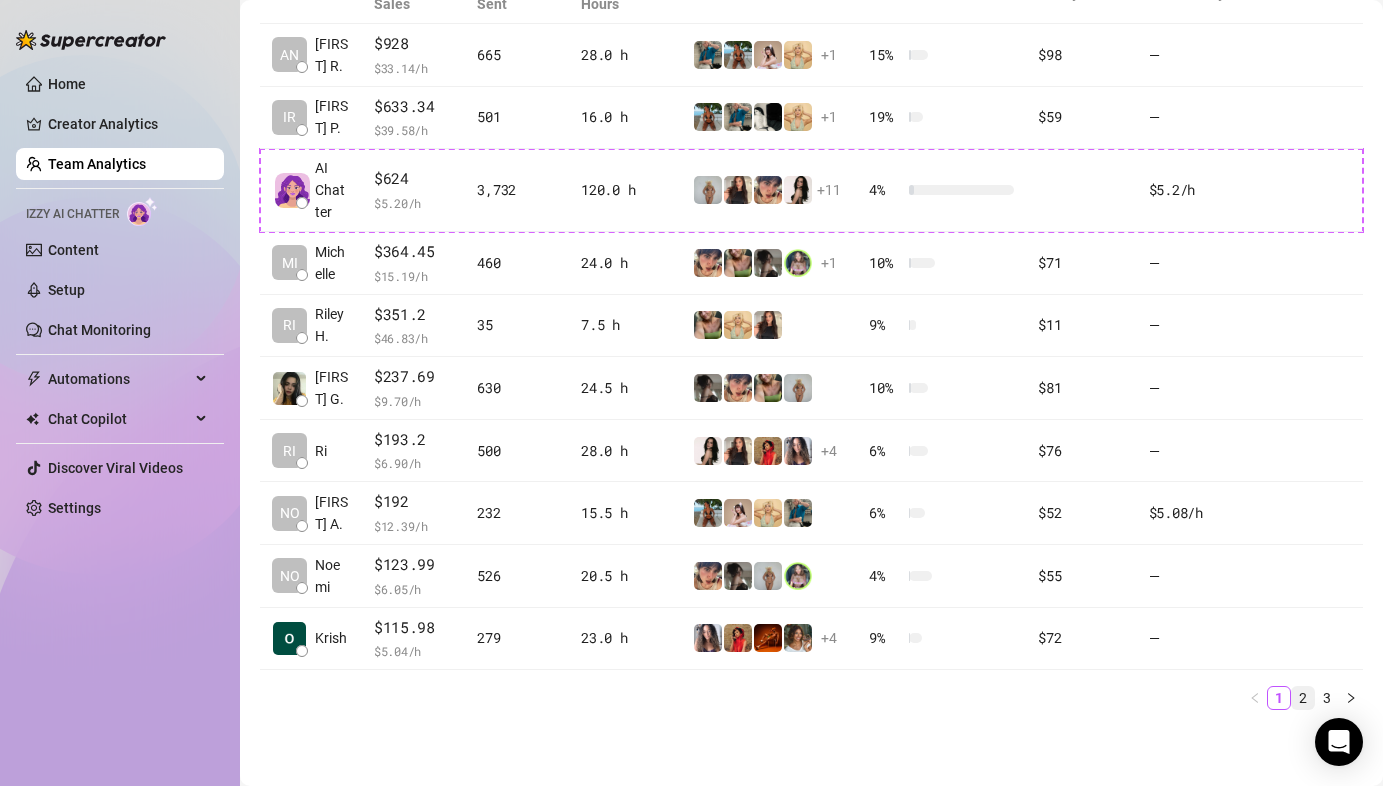 click on "2" at bounding box center [1303, 698] 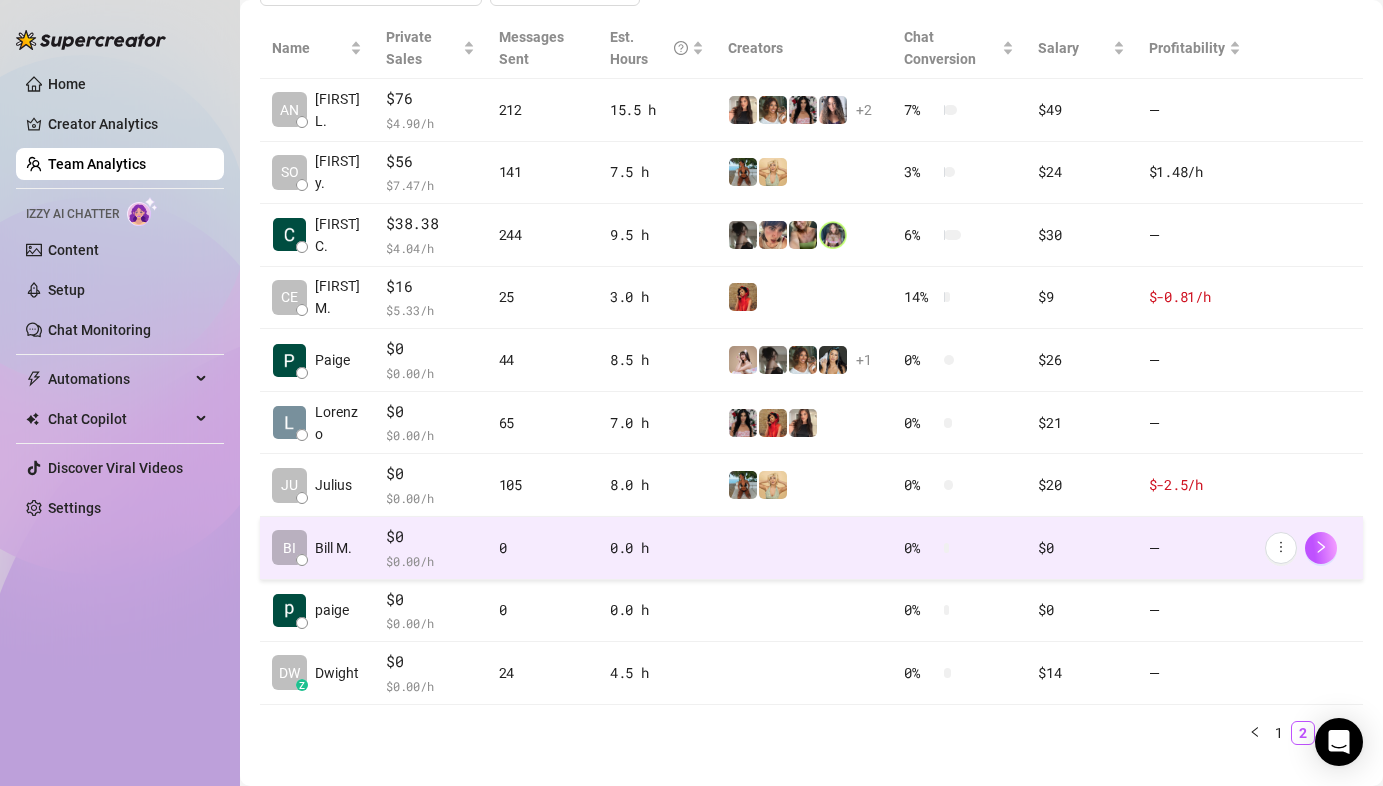 scroll, scrollTop: 458, scrollLeft: 0, axis: vertical 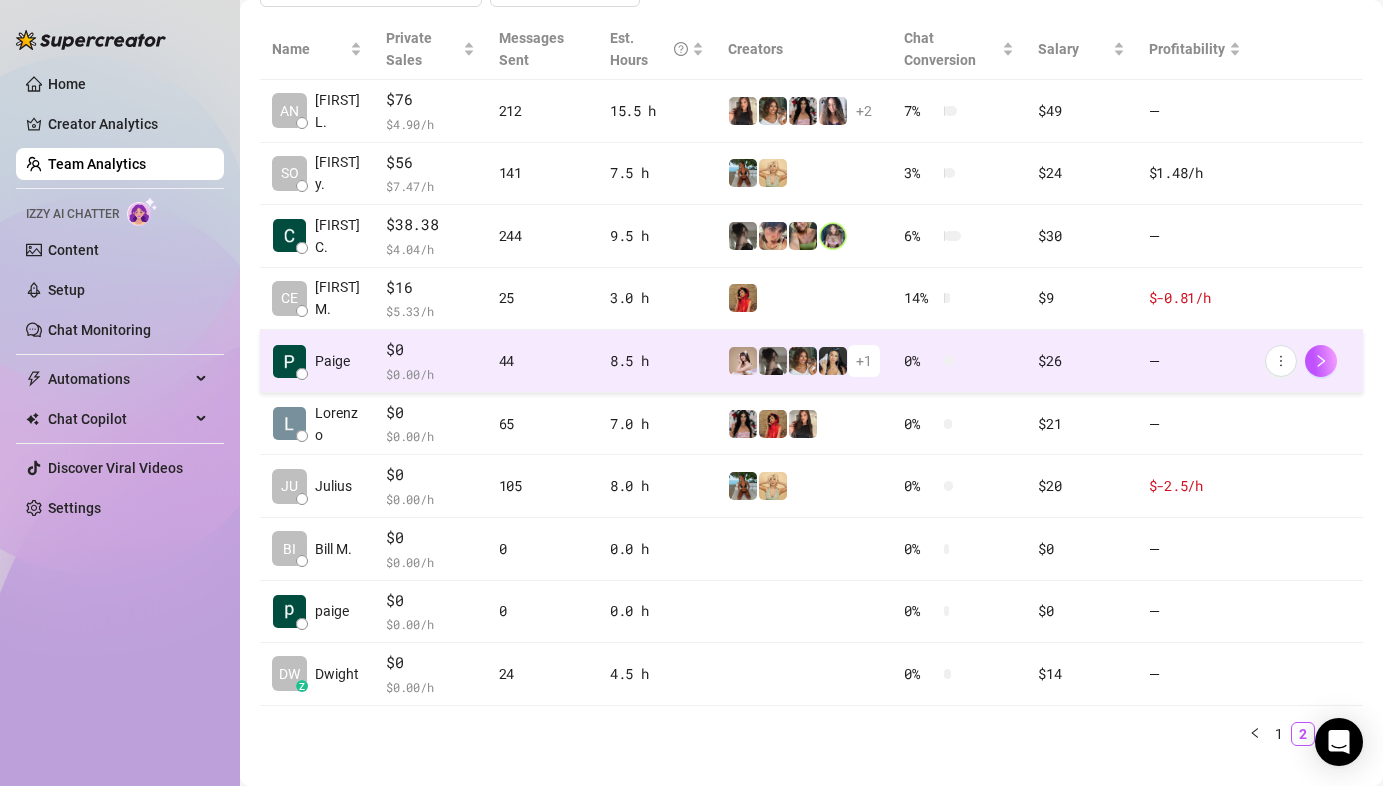 click on "$0" at bounding box center [430, 350] 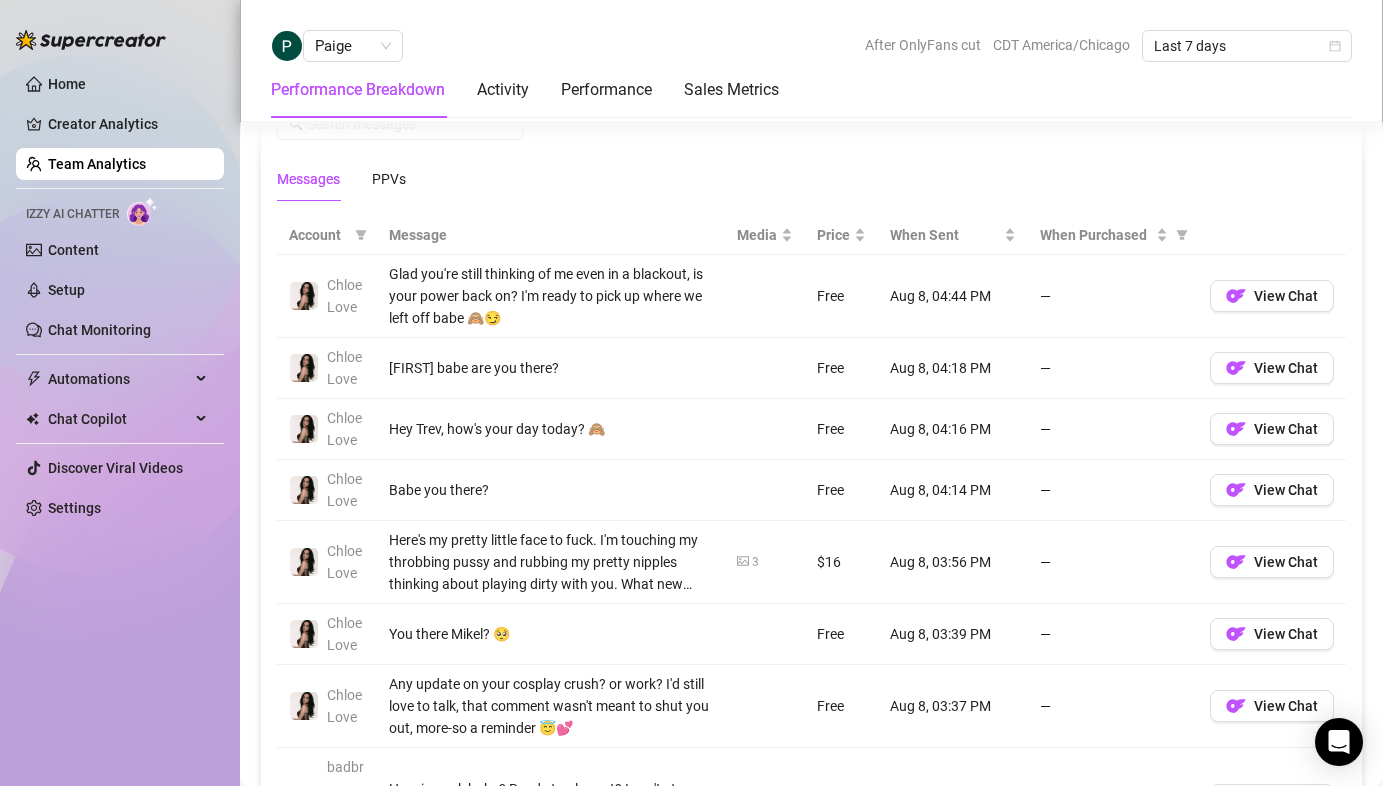 scroll, scrollTop: 1386, scrollLeft: 0, axis: vertical 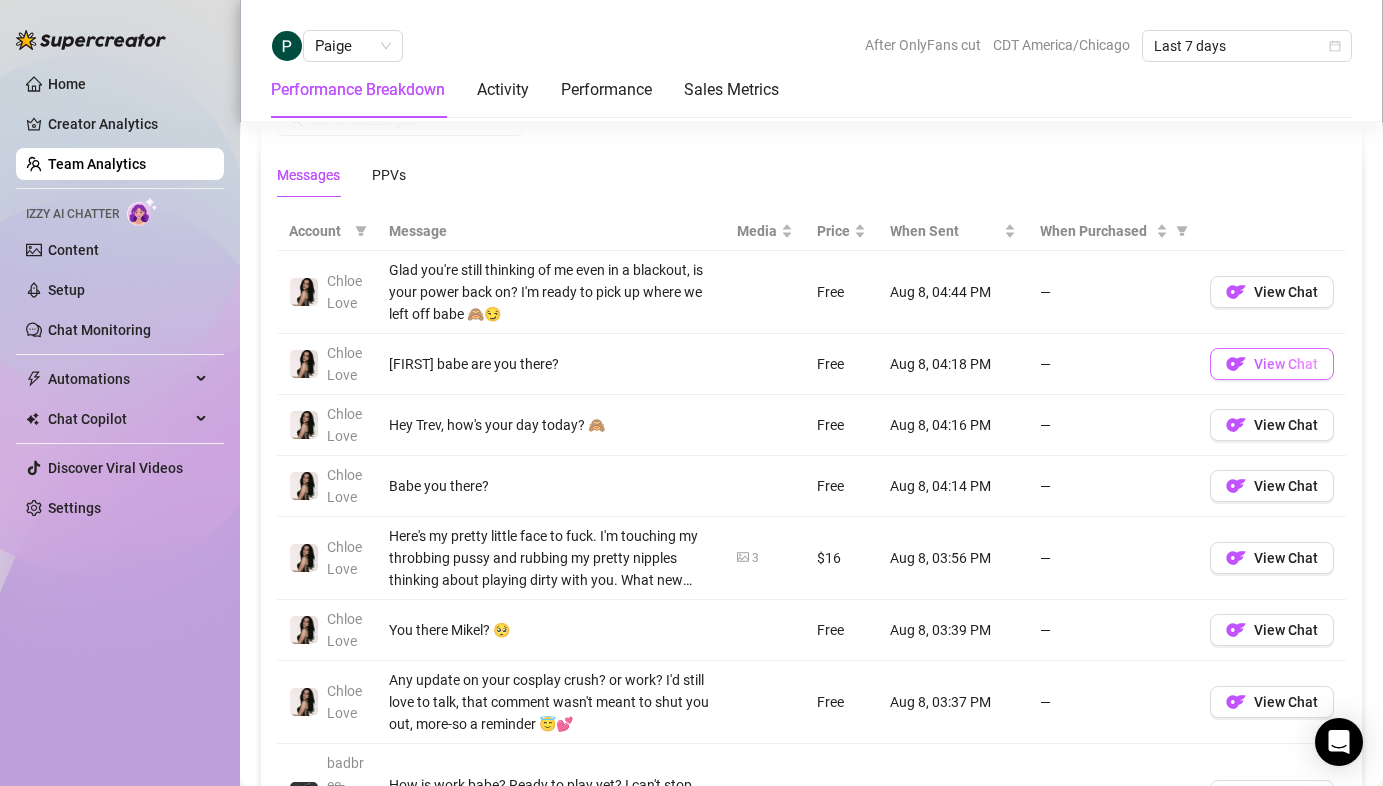 click on "View Chat" at bounding box center [1286, 364] 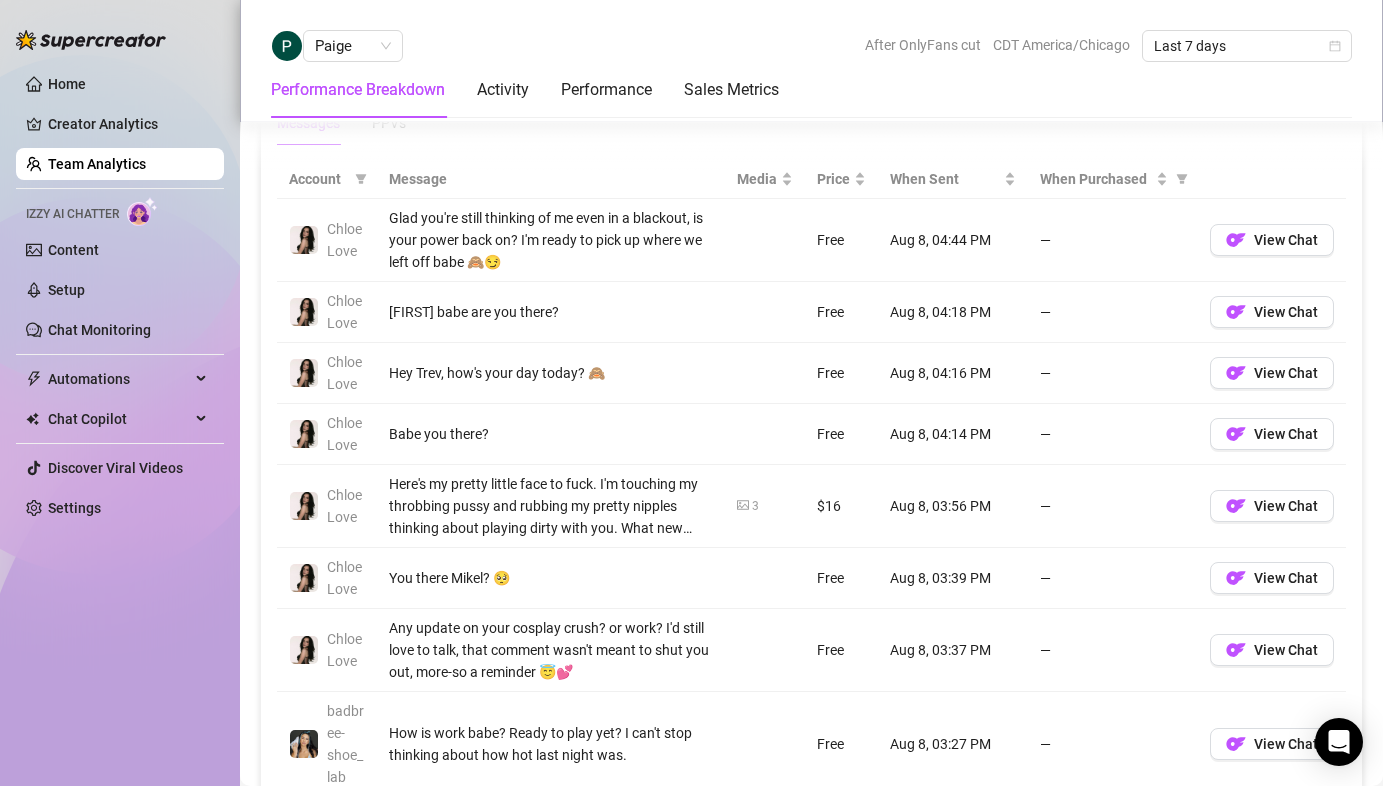 scroll, scrollTop: 1440, scrollLeft: 0, axis: vertical 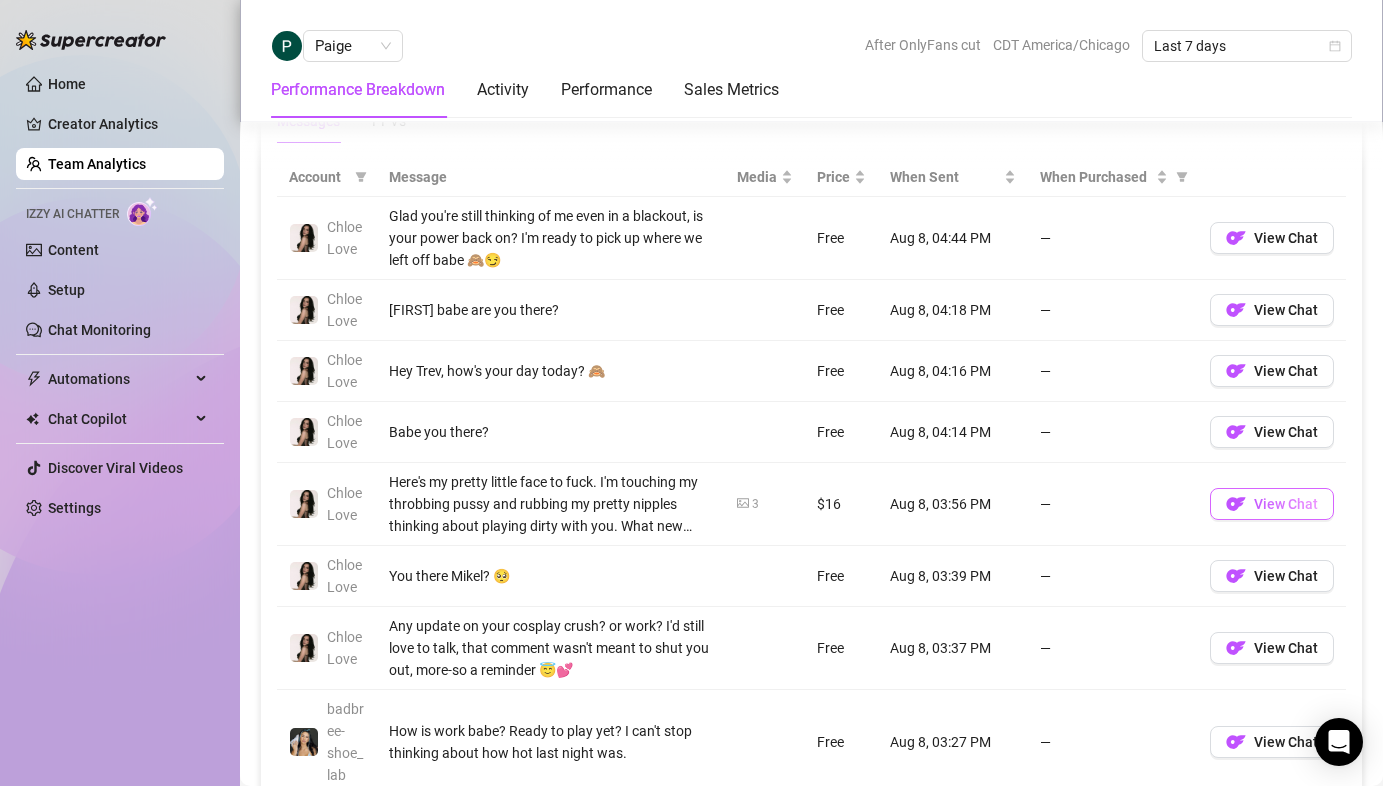 click on "View Chat" at bounding box center (1272, 504) 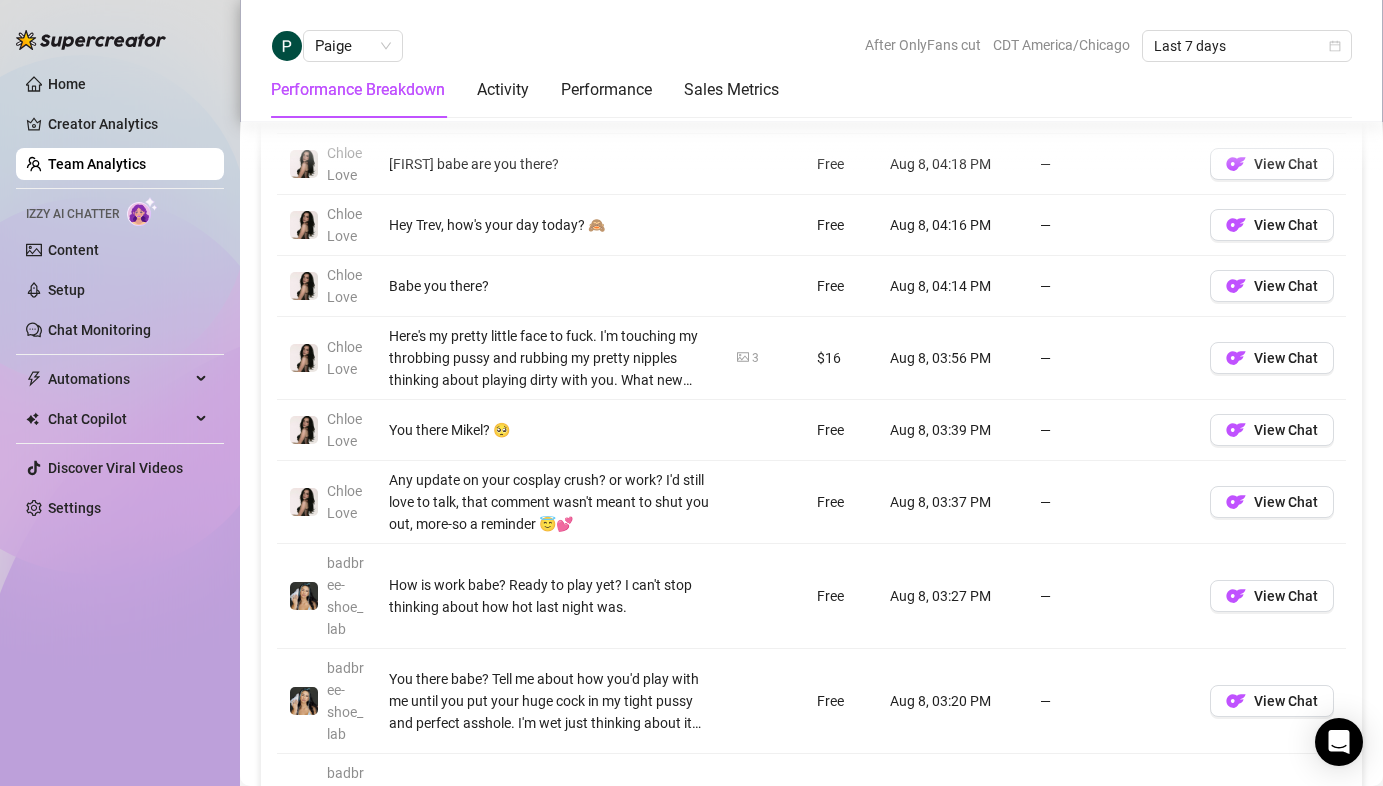 scroll, scrollTop: 1596, scrollLeft: 0, axis: vertical 